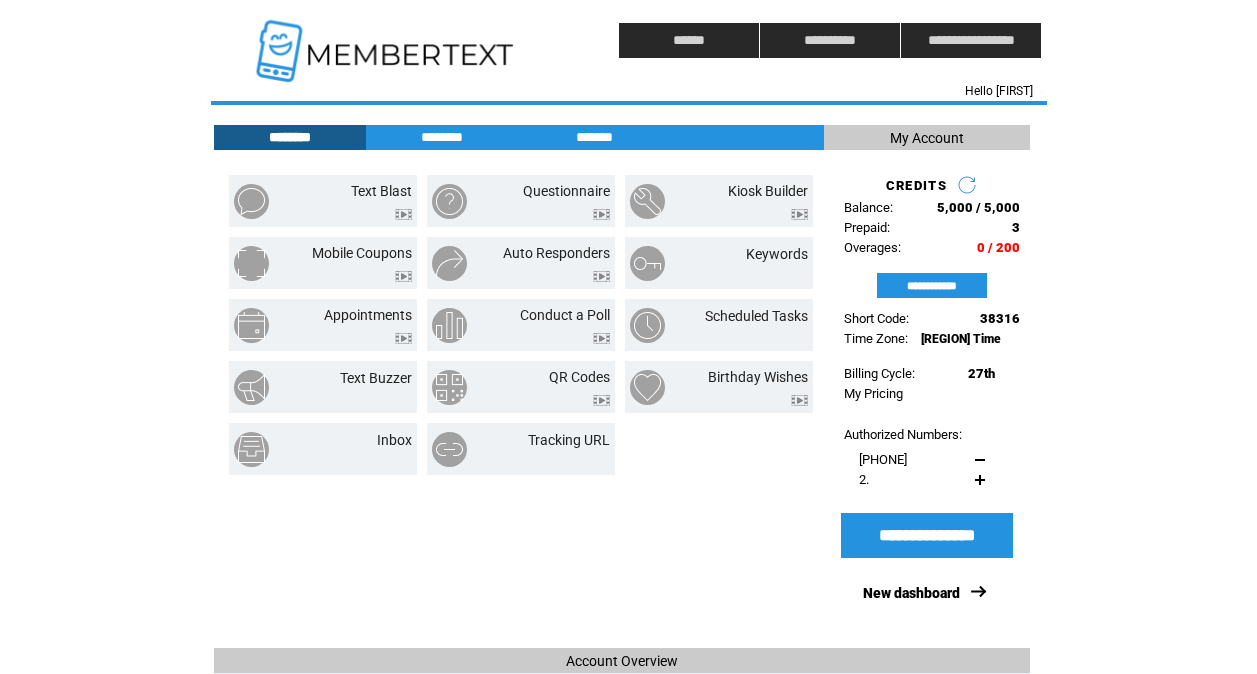 scroll, scrollTop: 0, scrollLeft: 0, axis: both 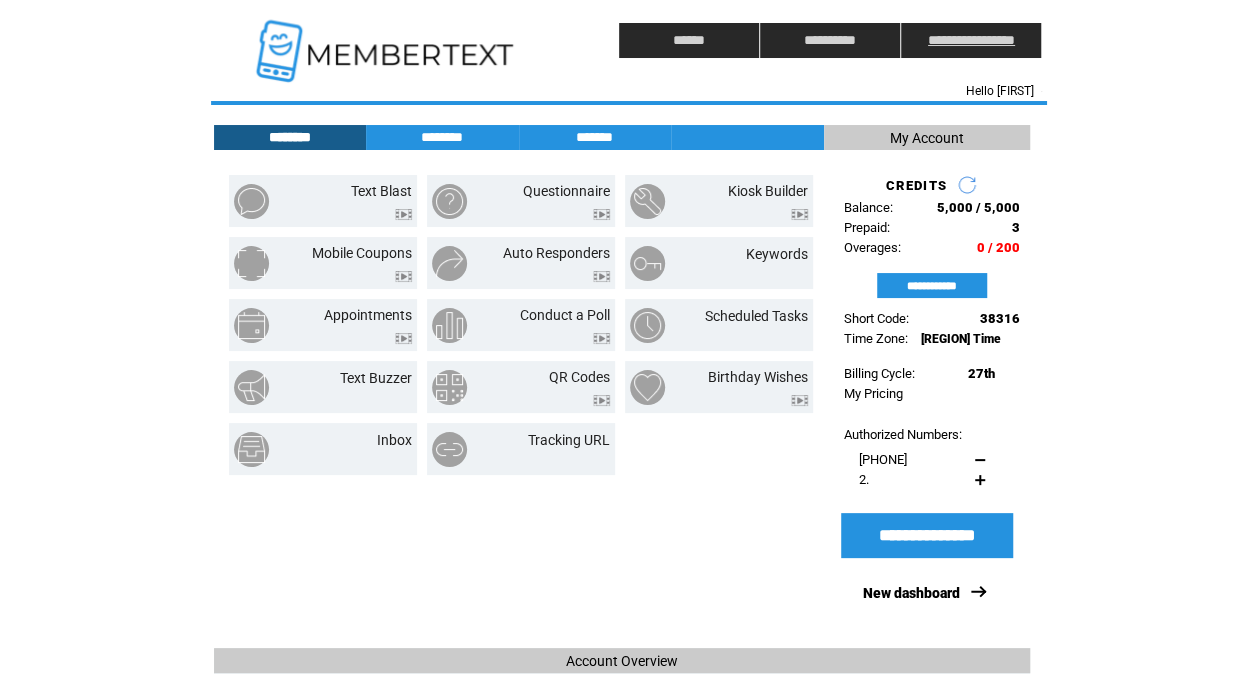 click on "**********" at bounding box center [971, 40] 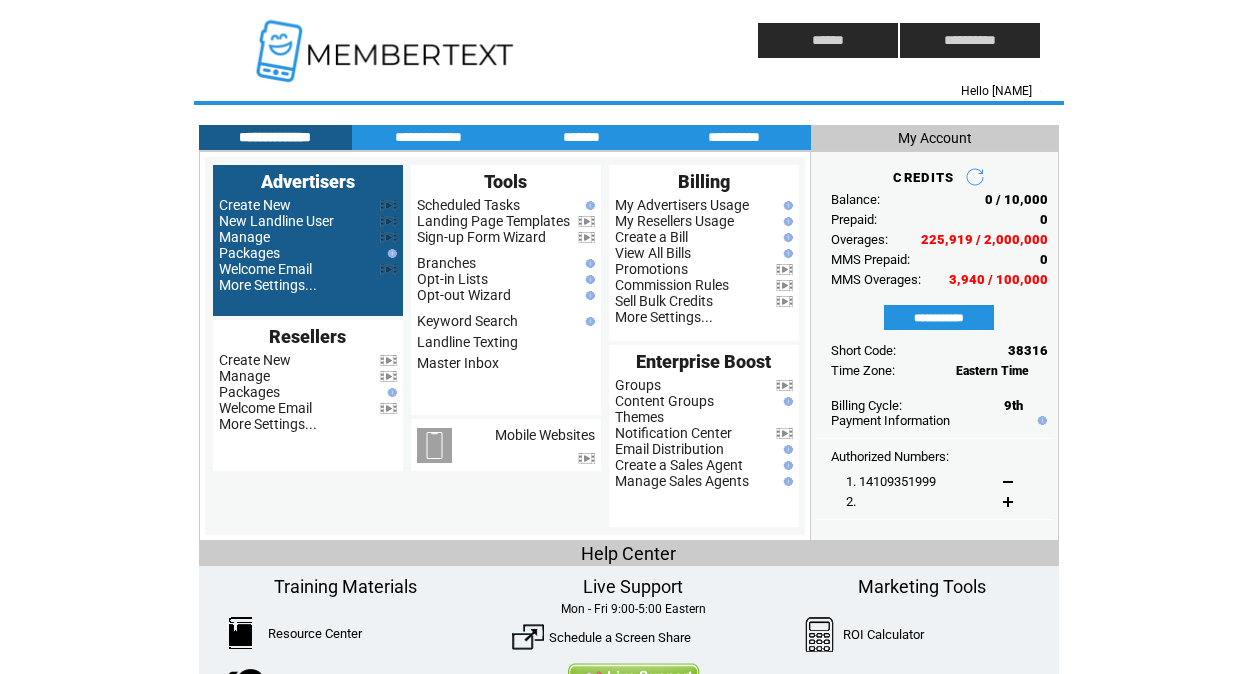 scroll, scrollTop: 0, scrollLeft: 0, axis: both 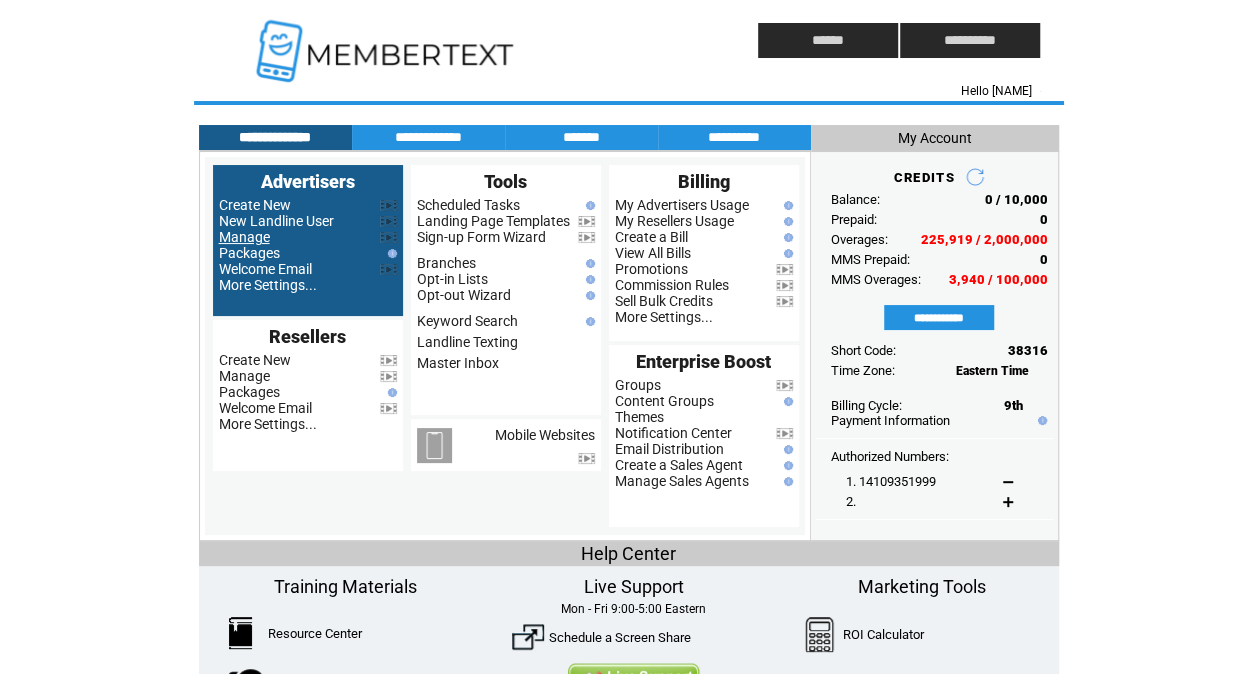 click on "Manage" at bounding box center [244, 237] 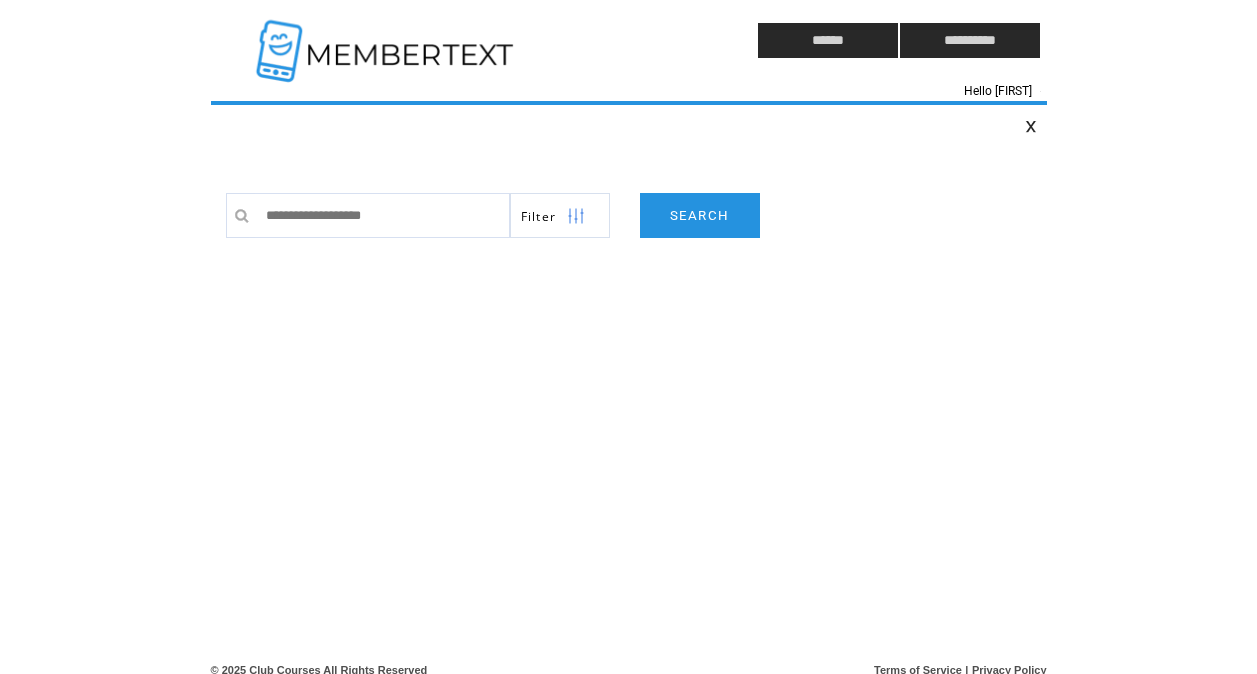 scroll, scrollTop: 0, scrollLeft: 0, axis: both 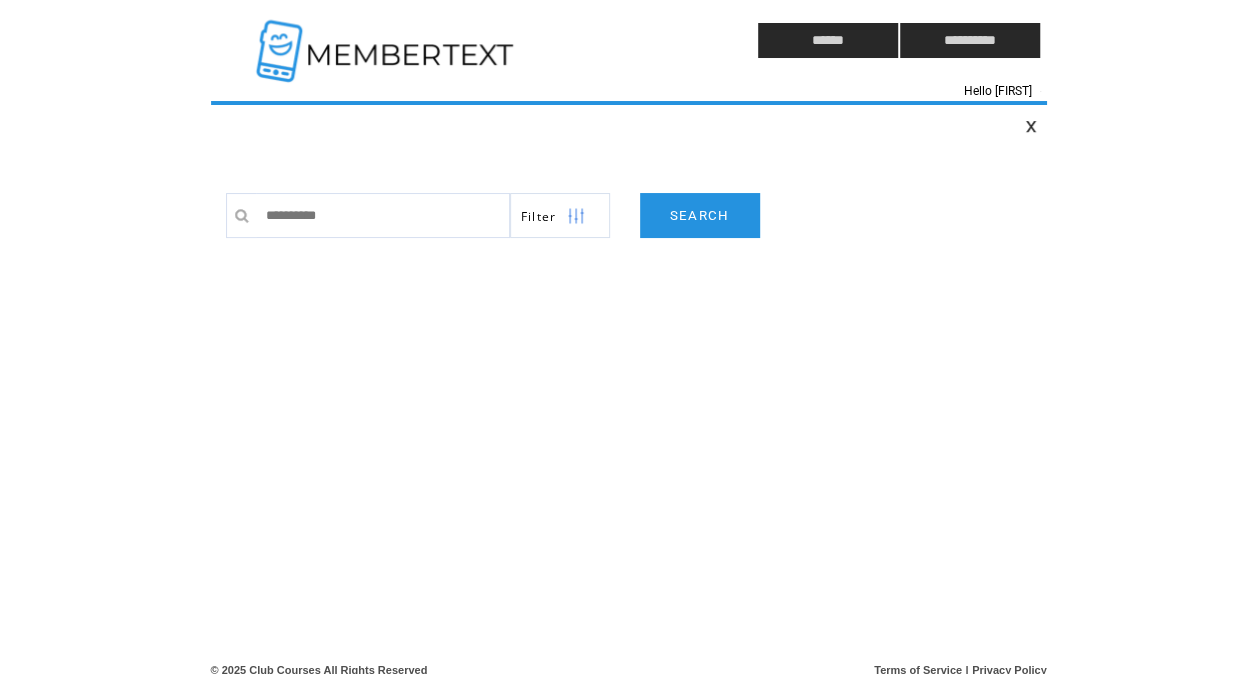 type on "**********" 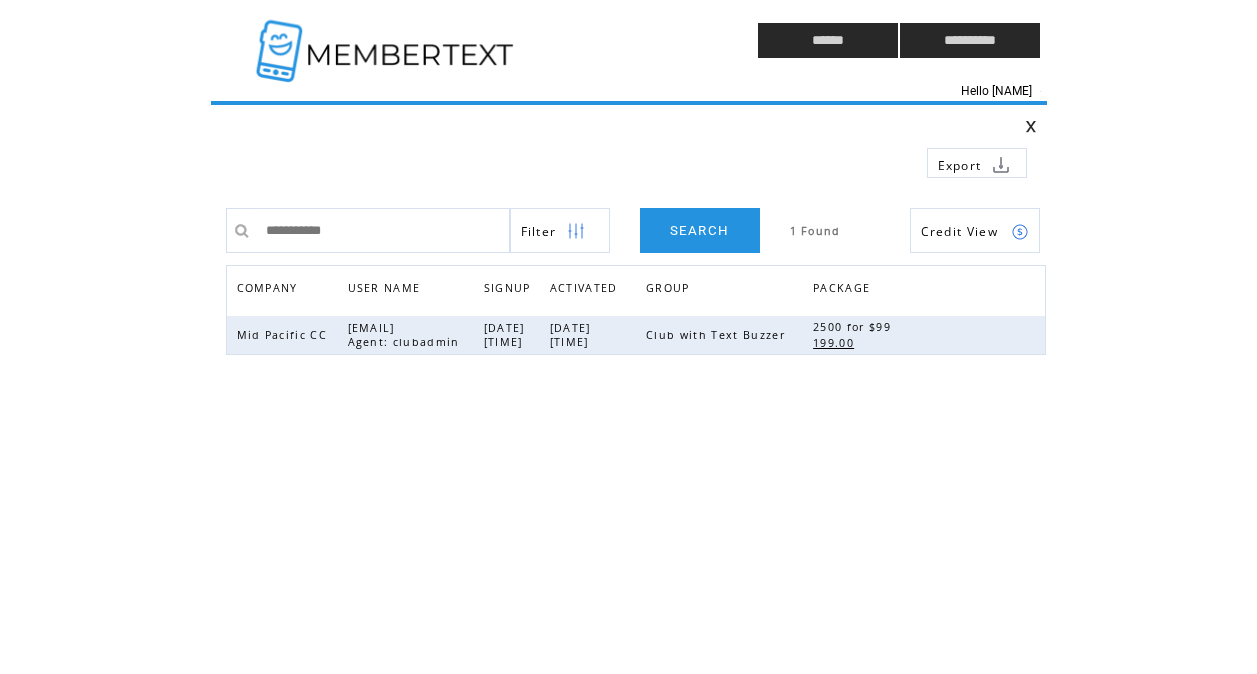 scroll, scrollTop: 0, scrollLeft: 0, axis: both 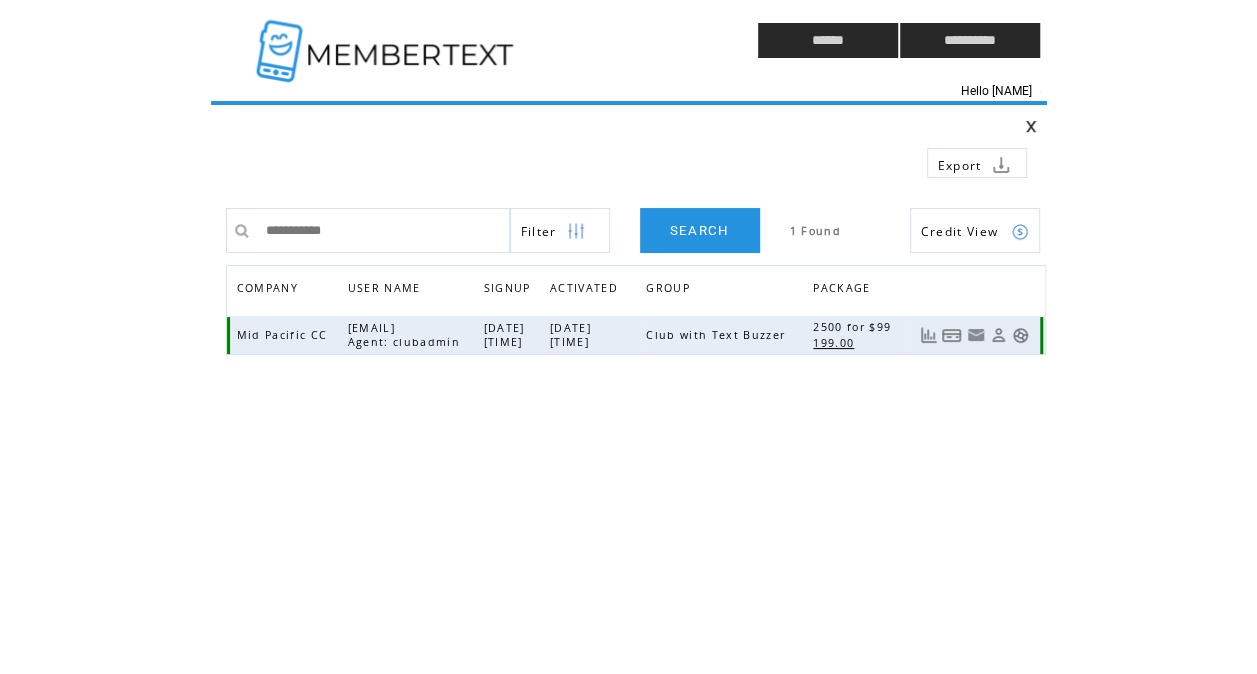 click at bounding box center (1020, 335) 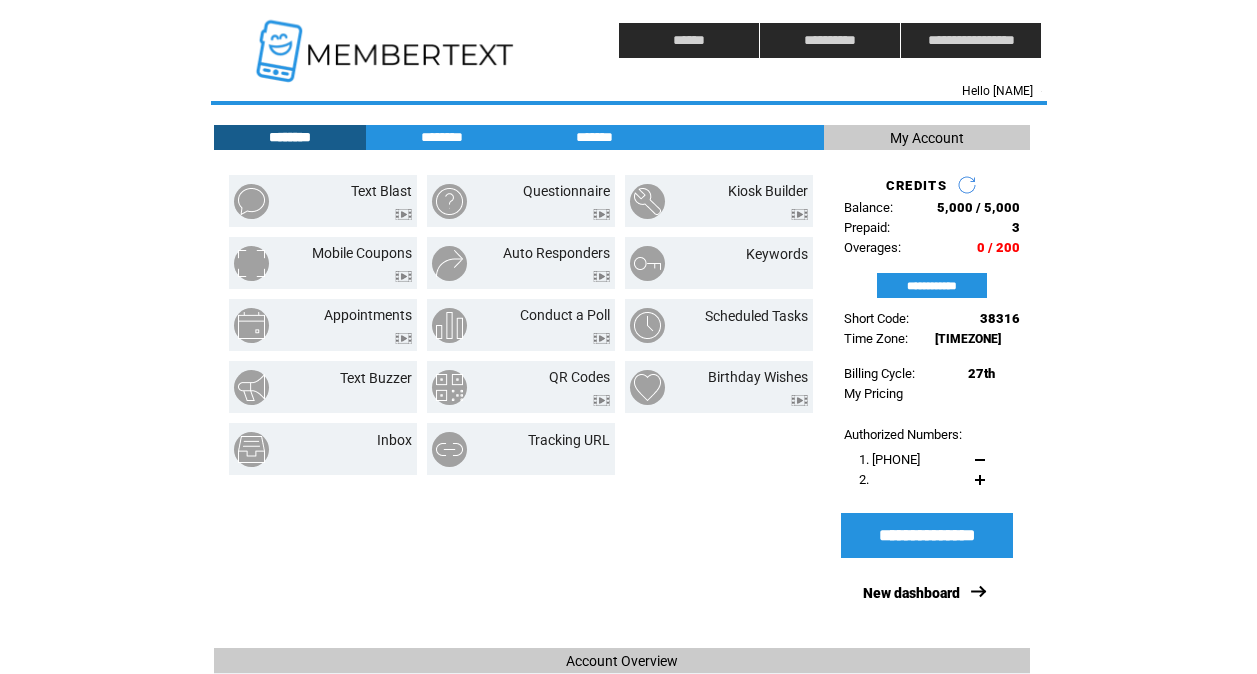 scroll, scrollTop: 0, scrollLeft: 0, axis: both 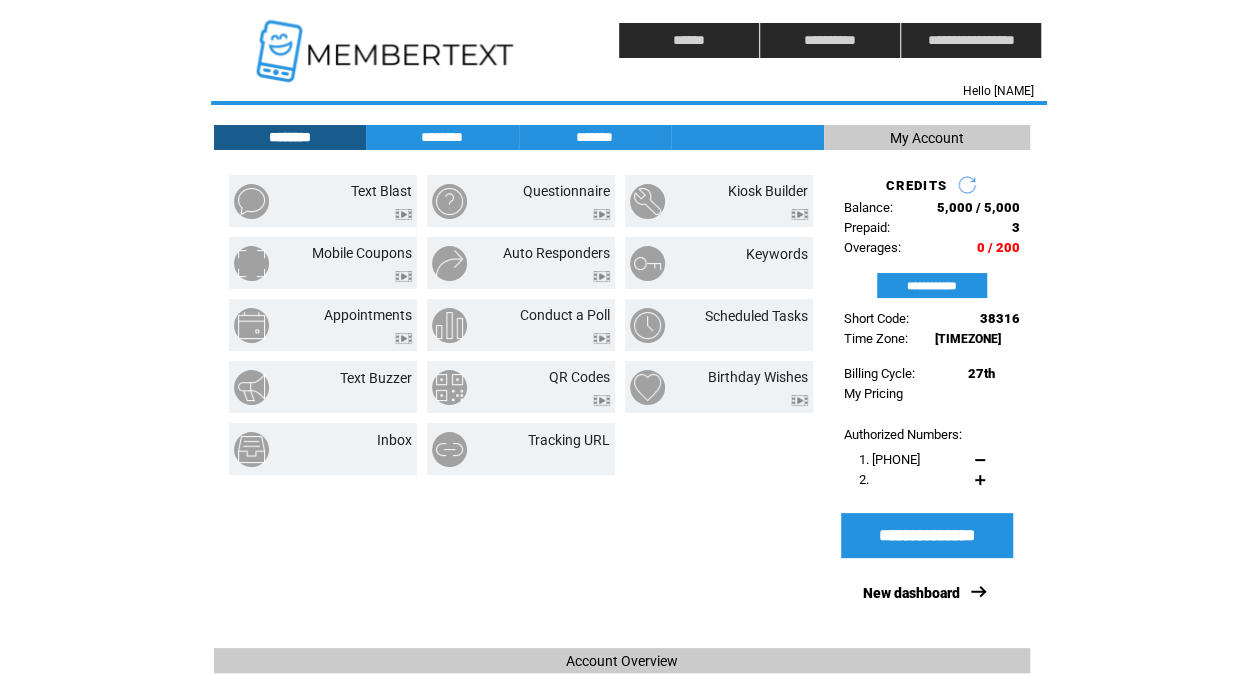 click on "Time Zone:
Hawaiian Time" at bounding box center (927, 338) 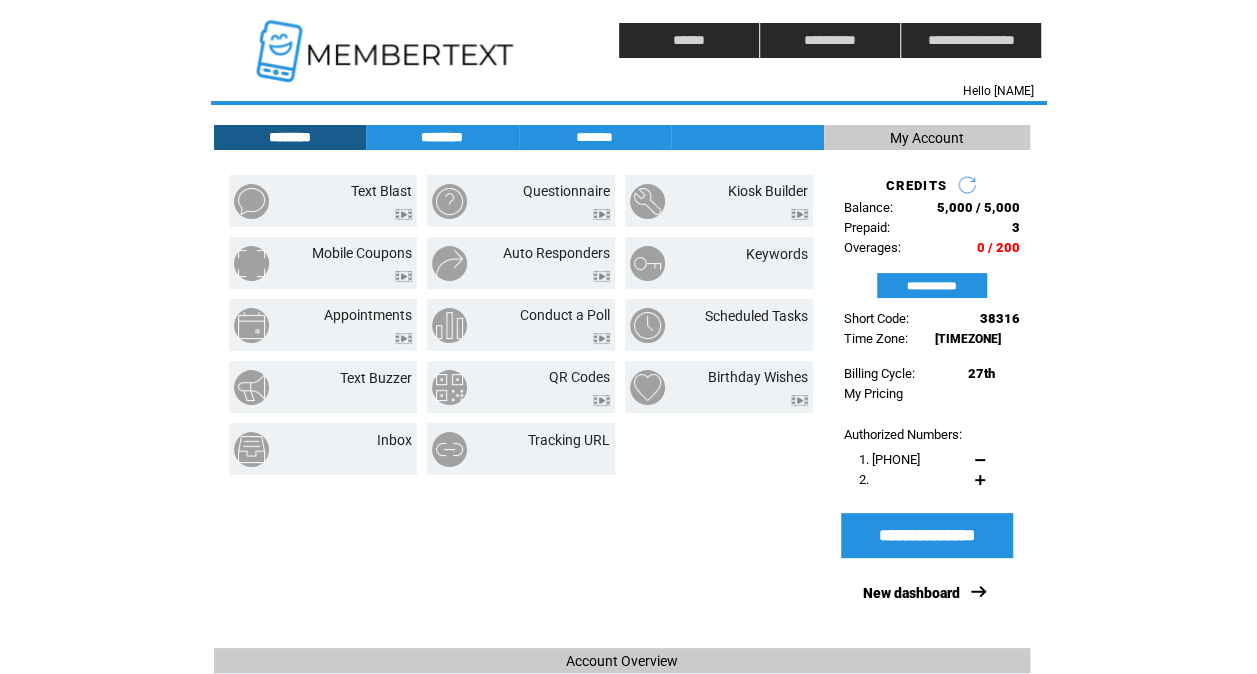 click on "********" at bounding box center [442, 137] 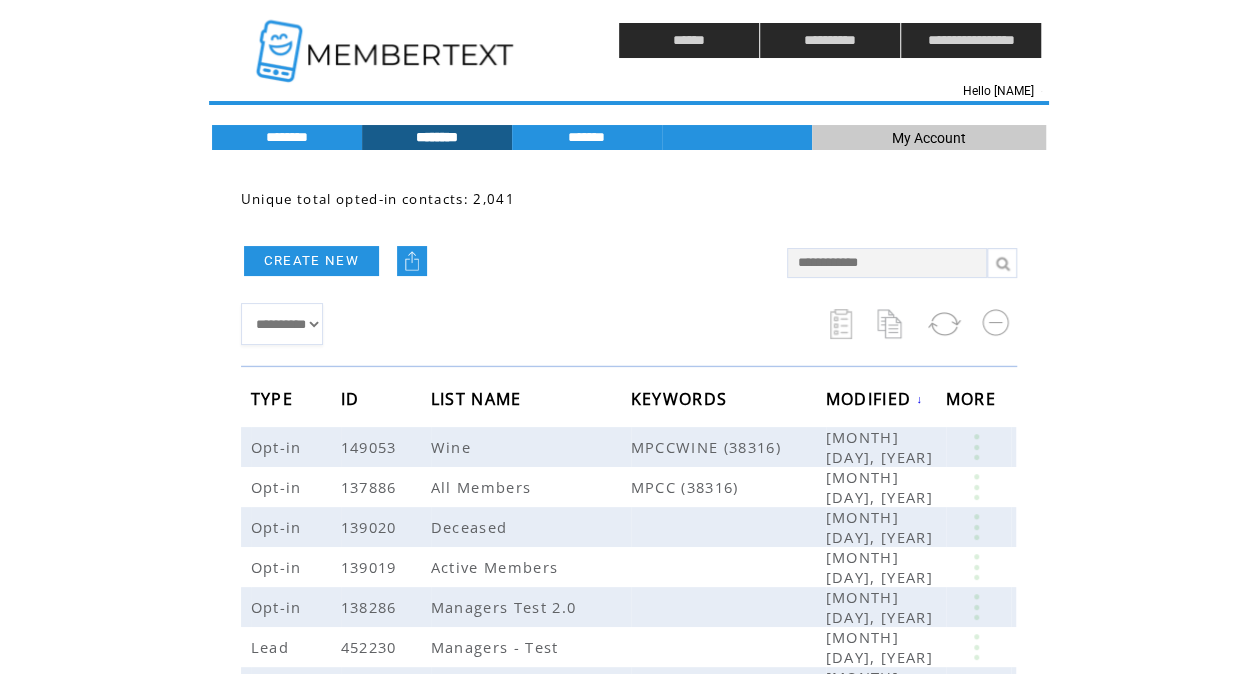 scroll, scrollTop: 116, scrollLeft: 0, axis: vertical 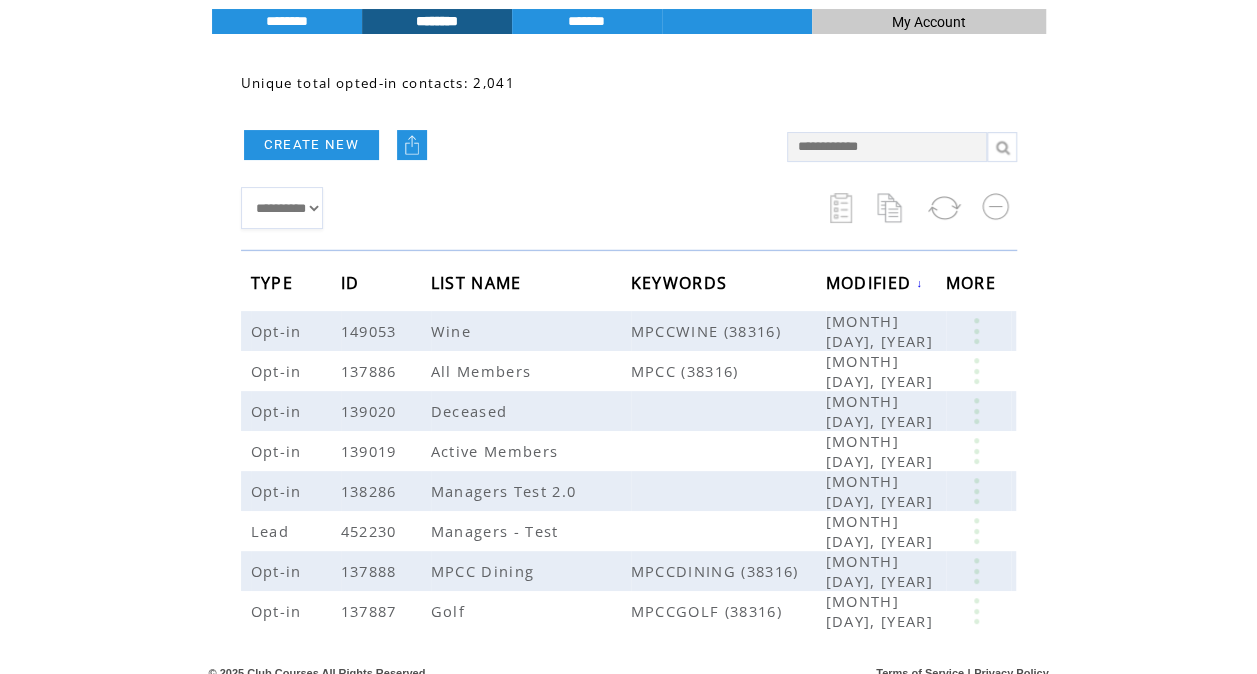 click on "CREATE NEW" at bounding box center [311, 145] 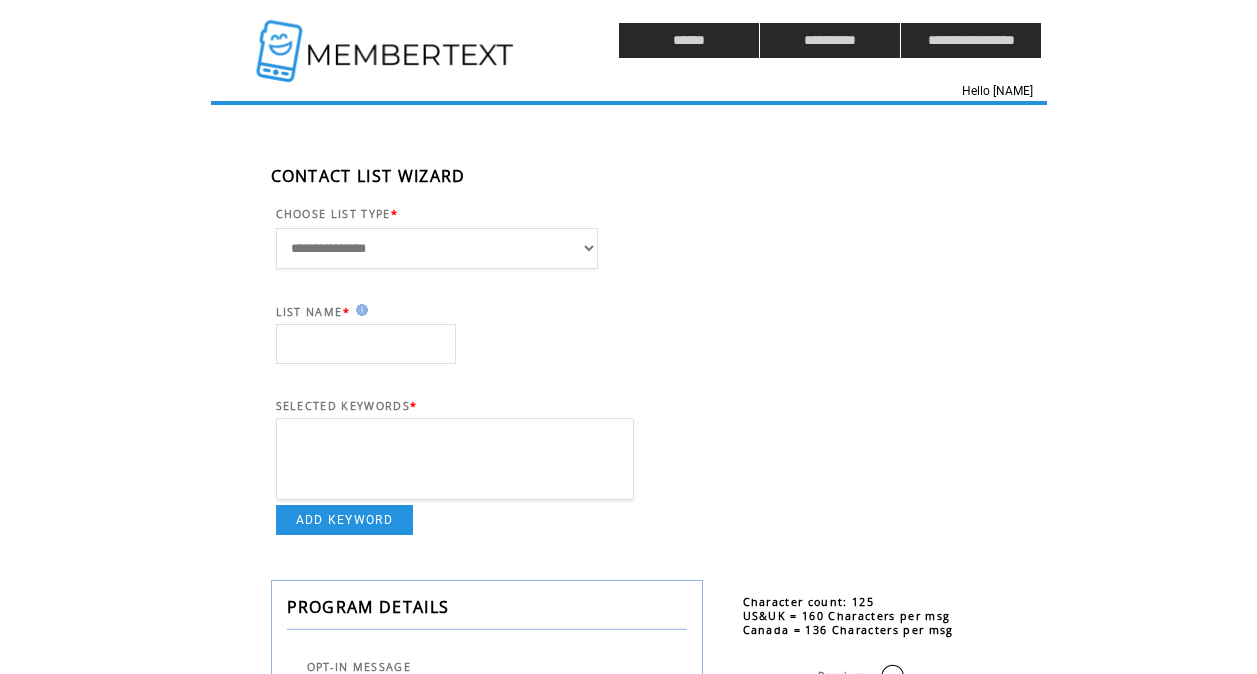 scroll, scrollTop: 0, scrollLeft: 0, axis: both 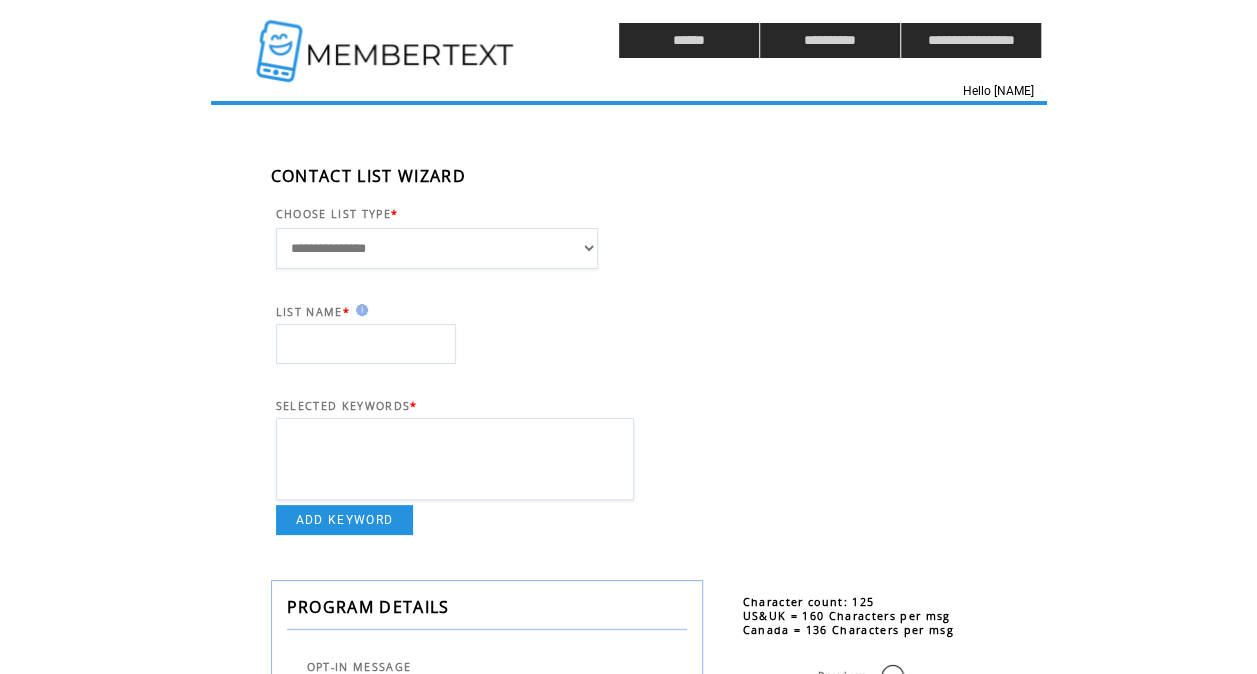 click at bounding box center (366, 344) 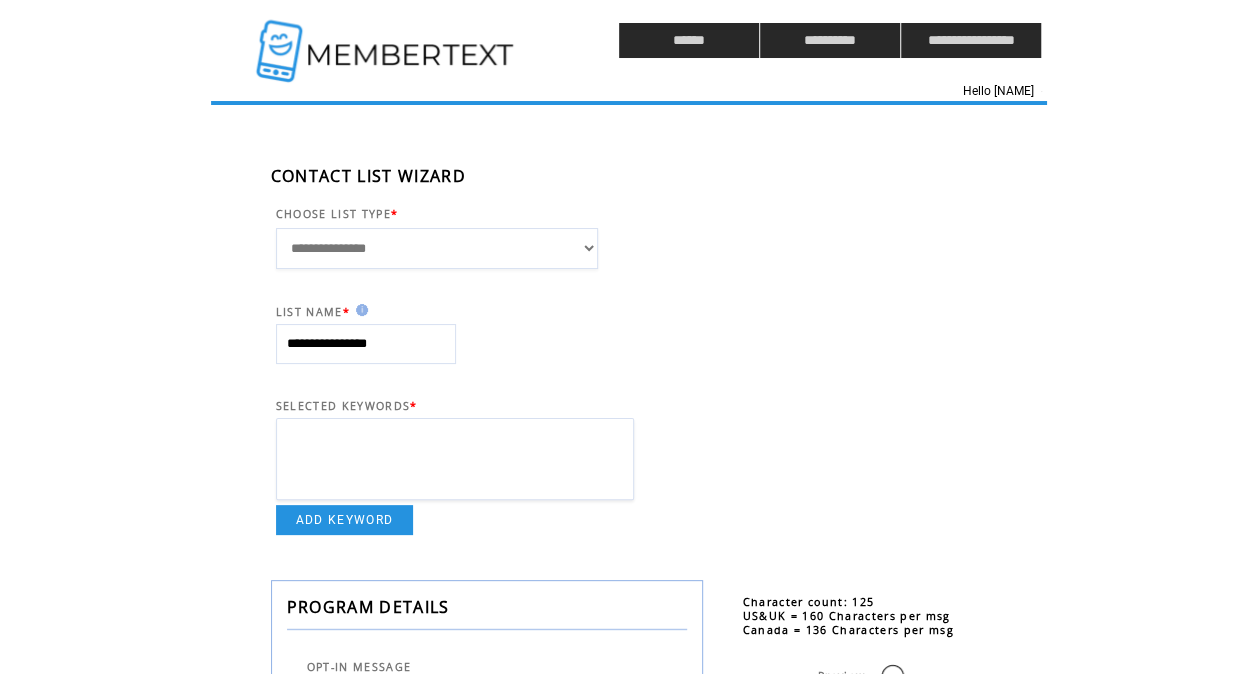 type on "**********" 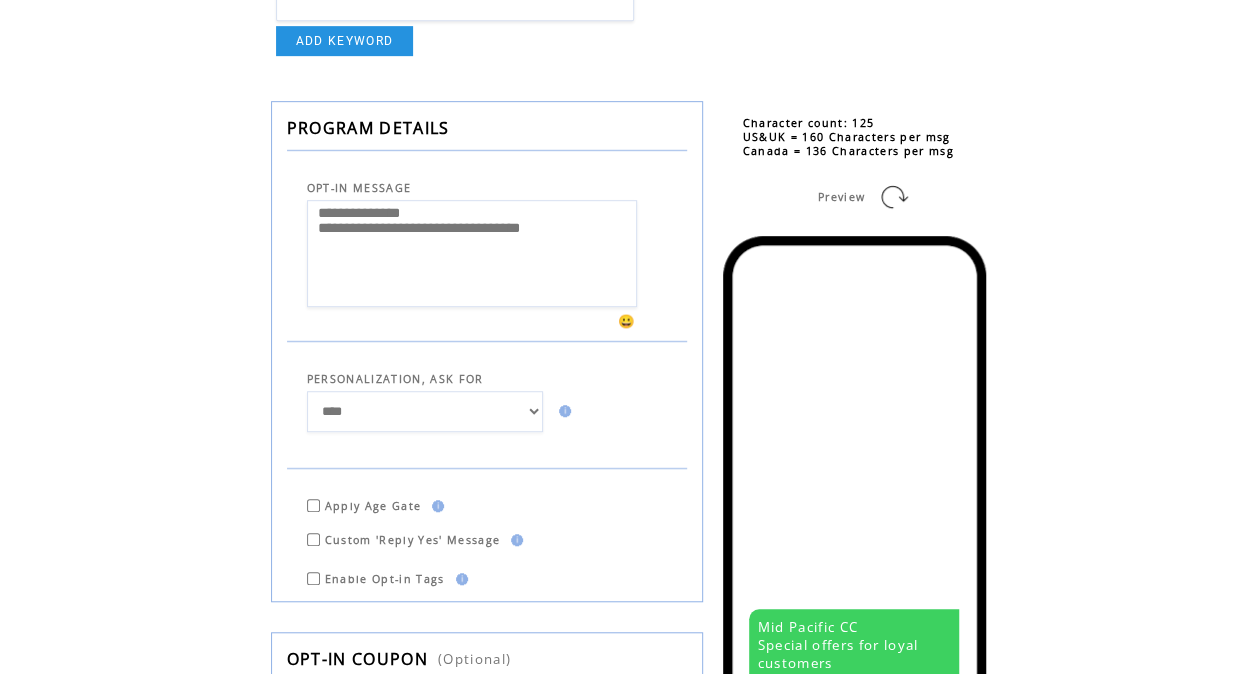 scroll, scrollTop: 478, scrollLeft: 0, axis: vertical 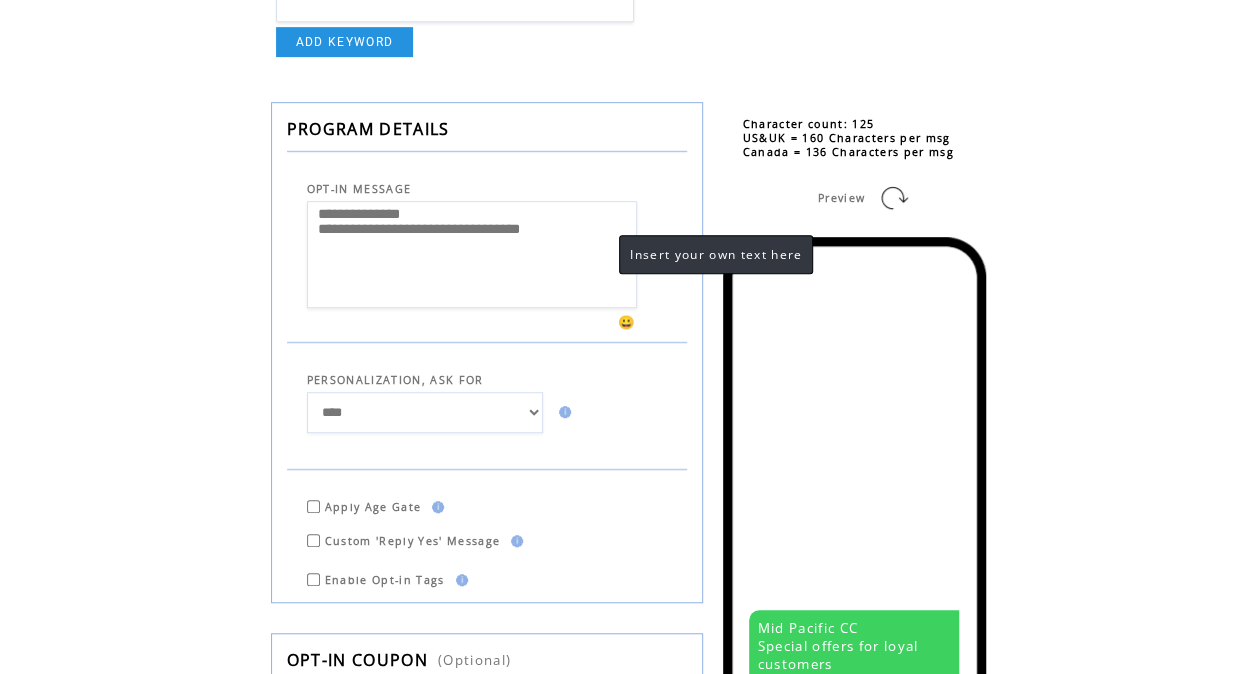 drag, startPoint x: 599, startPoint y: 270, endPoint x: 308, endPoint y: 282, distance: 291.2473 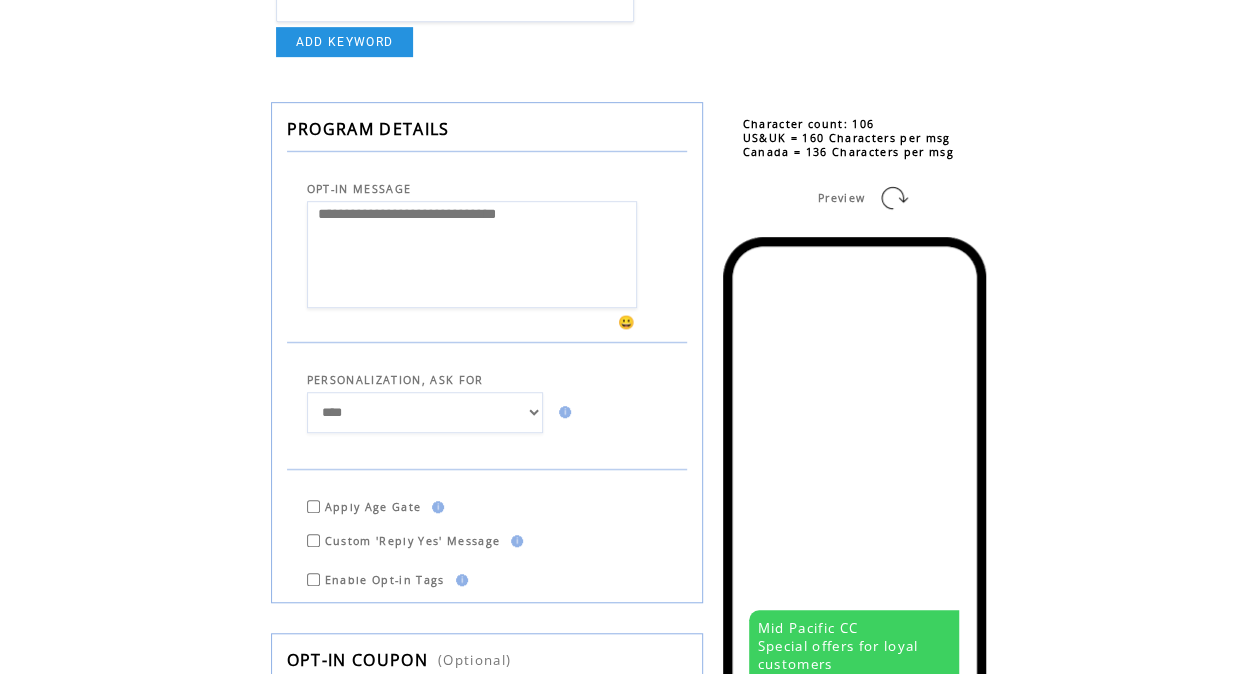 click on "**********" at bounding box center [472, 254] 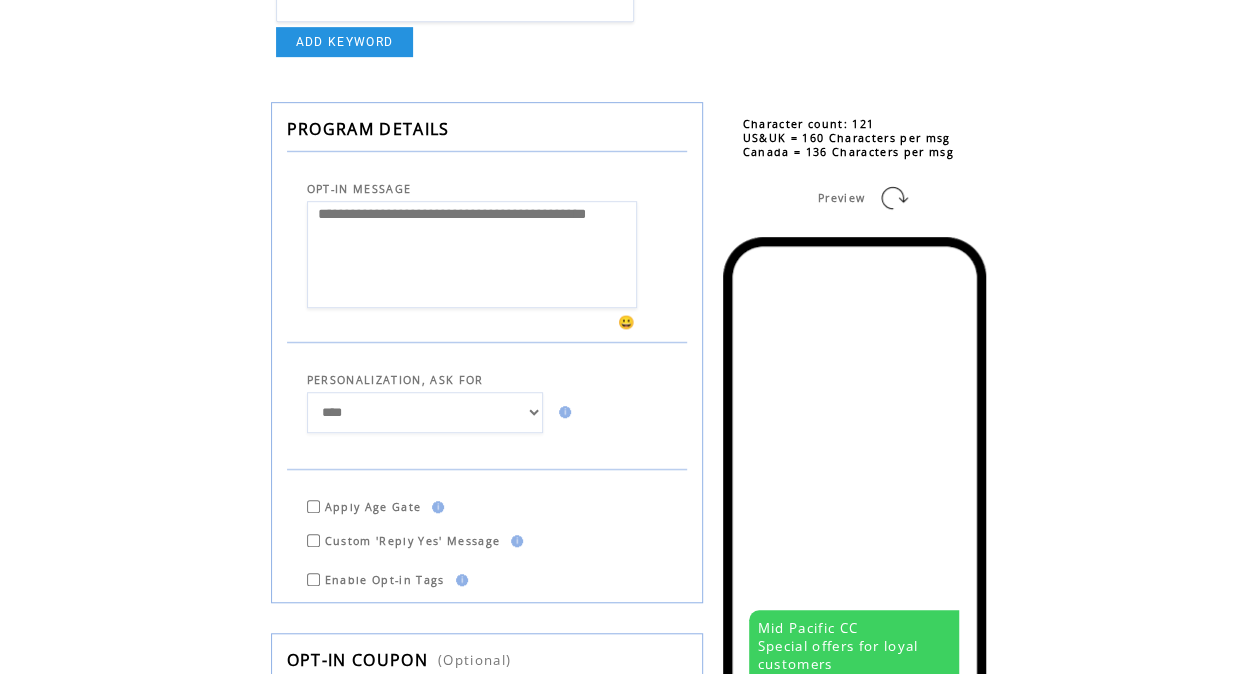 type on "**********" 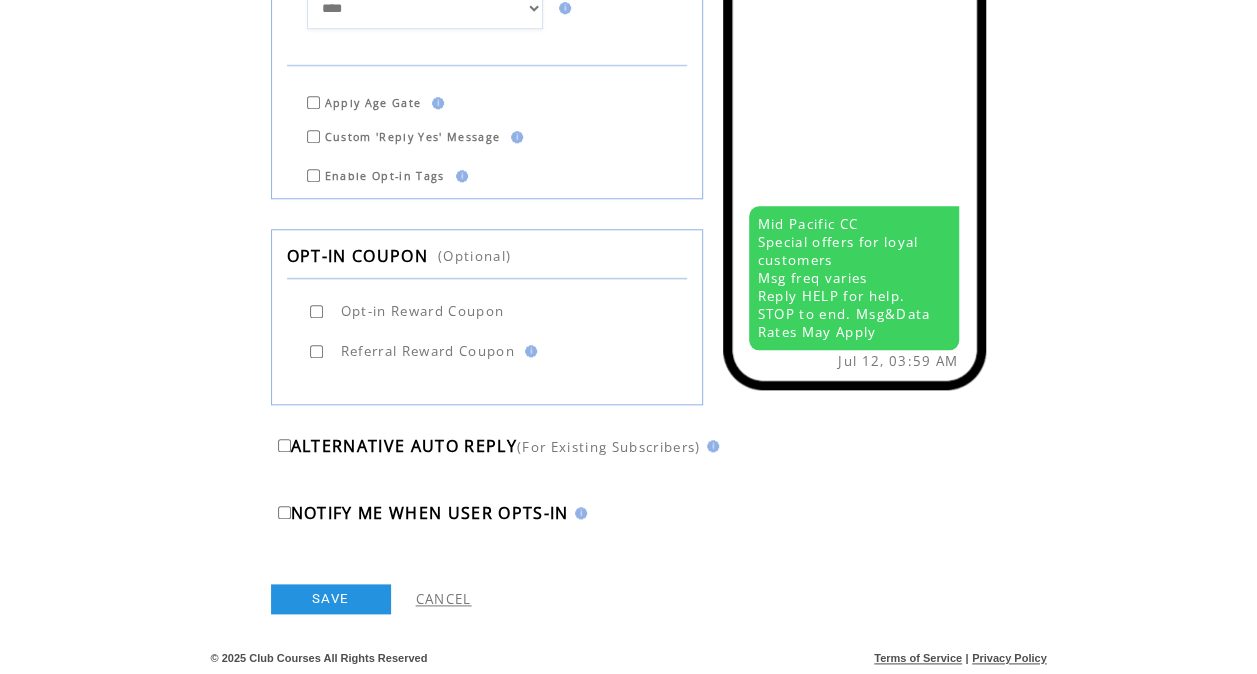 scroll, scrollTop: 912, scrollLeft: 0, axis: vertical 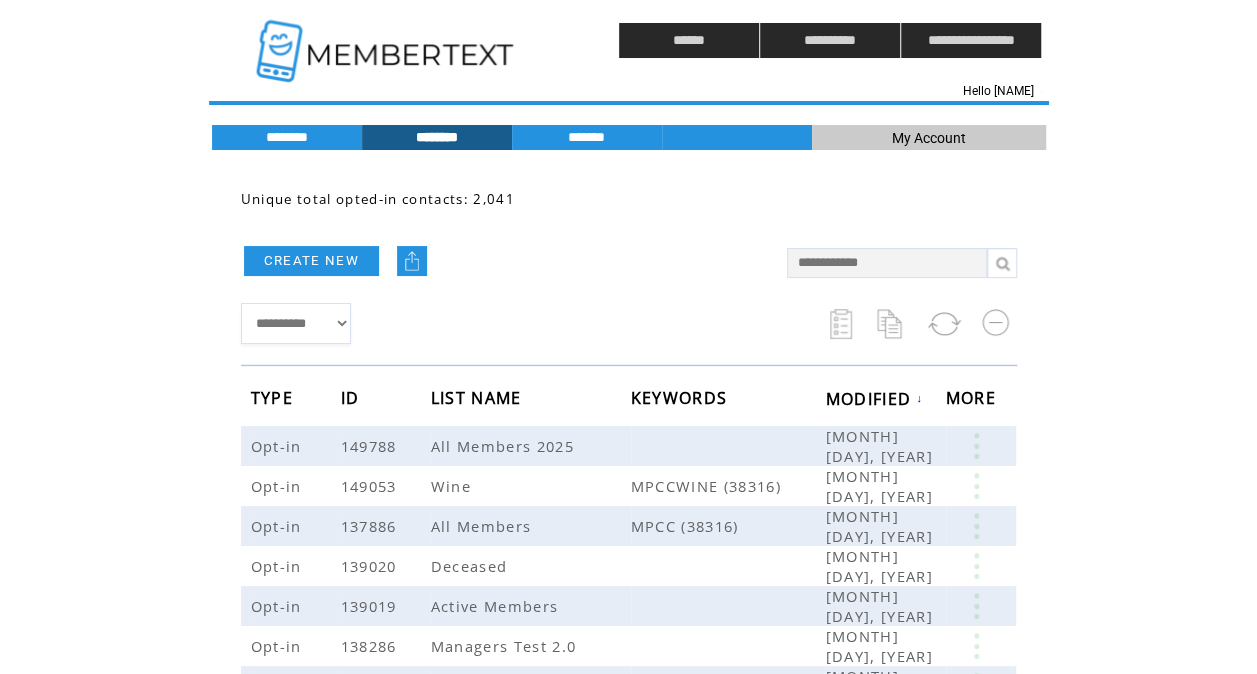 click at bounding box center [412, 261] 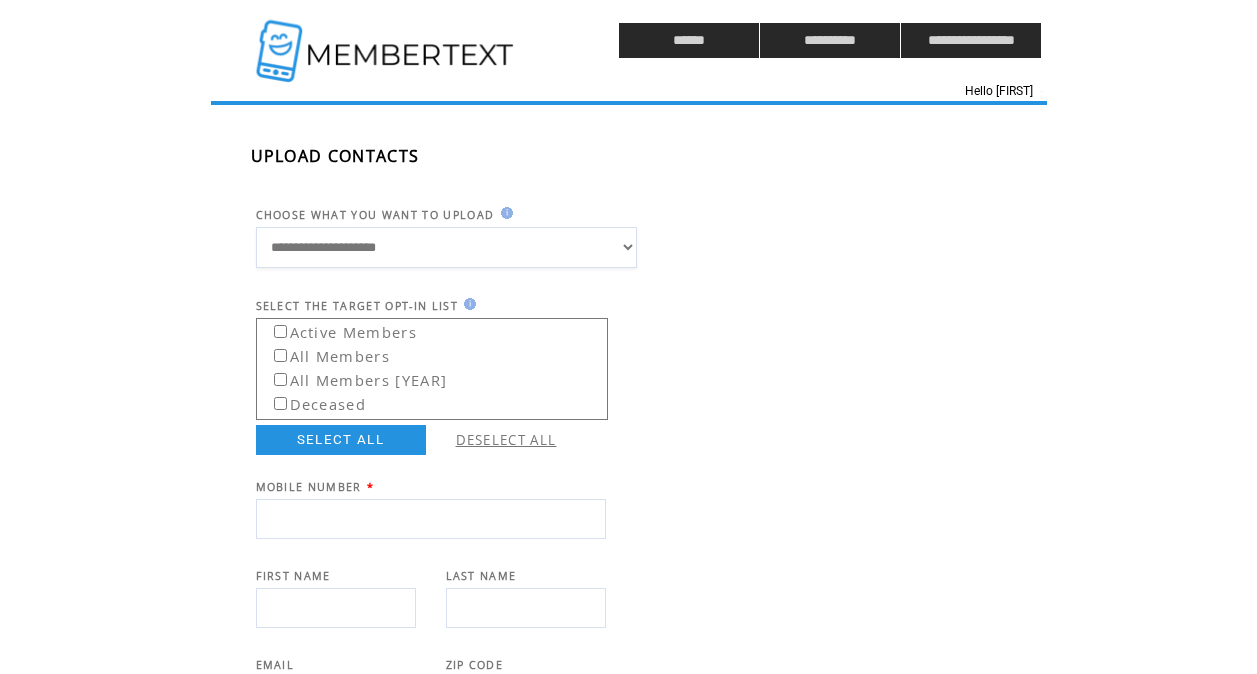 scroll, scrollTop: 0, scrollLeft: 0, axis: both 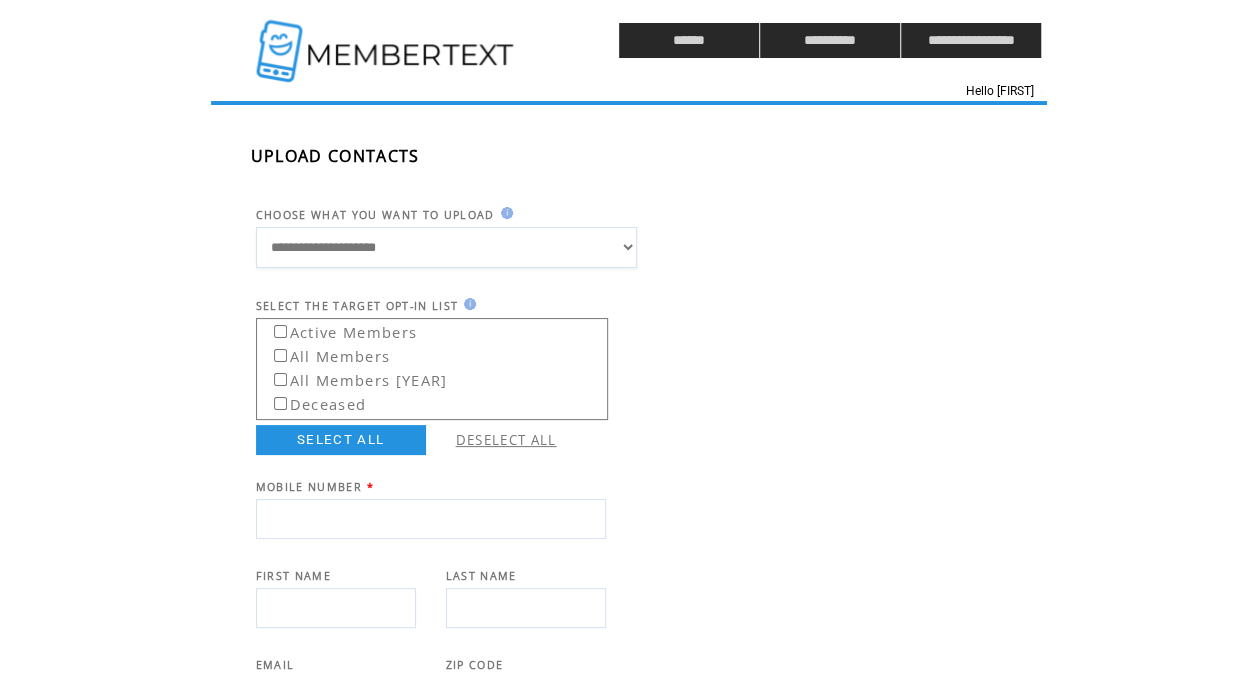 click on "All Members [YEAR]" at bounding box center [354, 377] 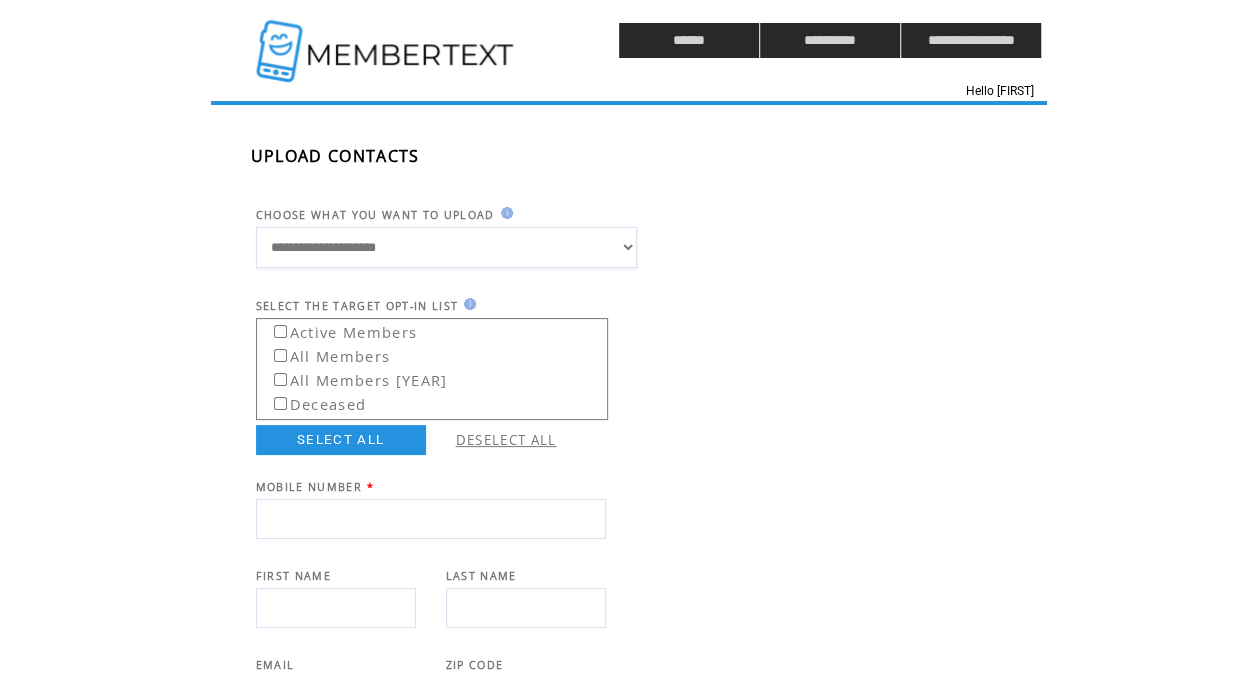 click on "**********" at bounding box center [446, 247] 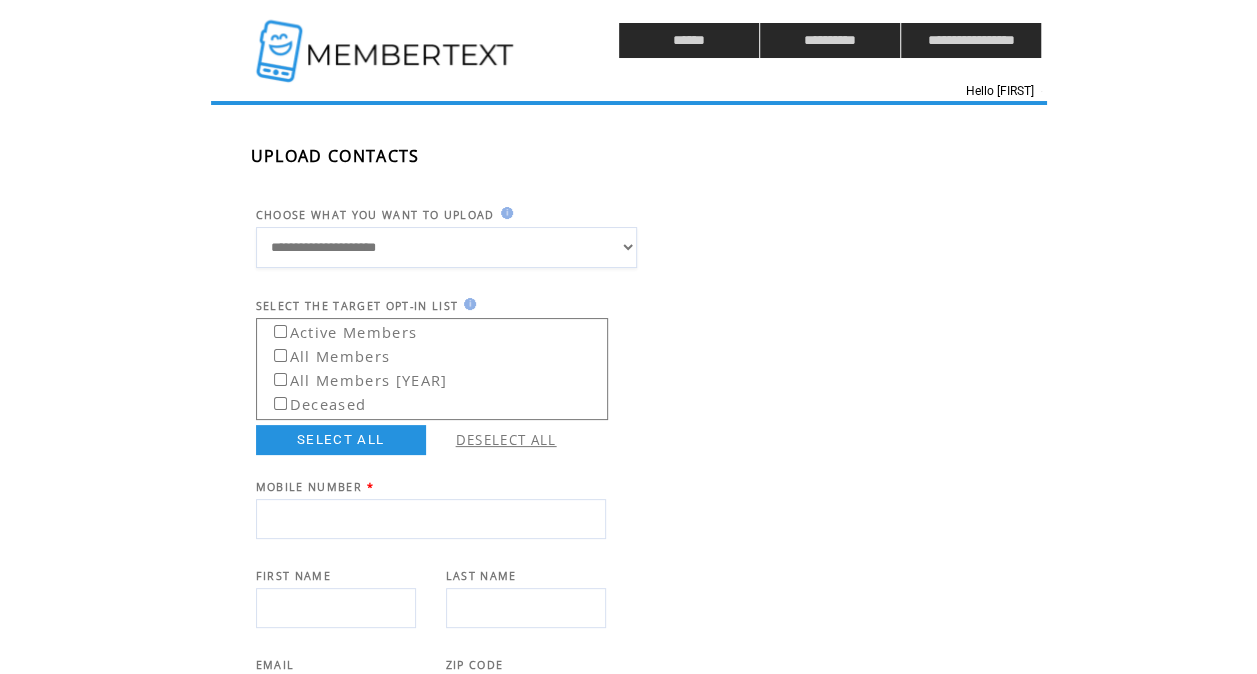 select on "*******" 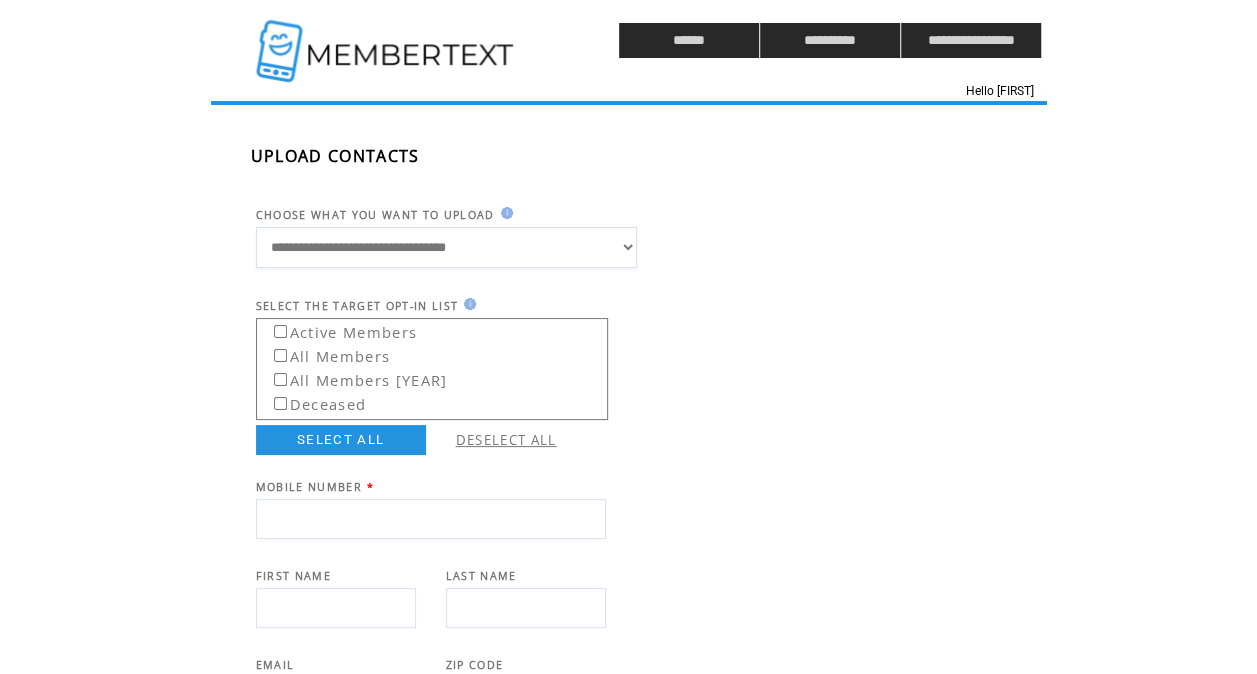 click on "**********" at bounding box center [446, 247] 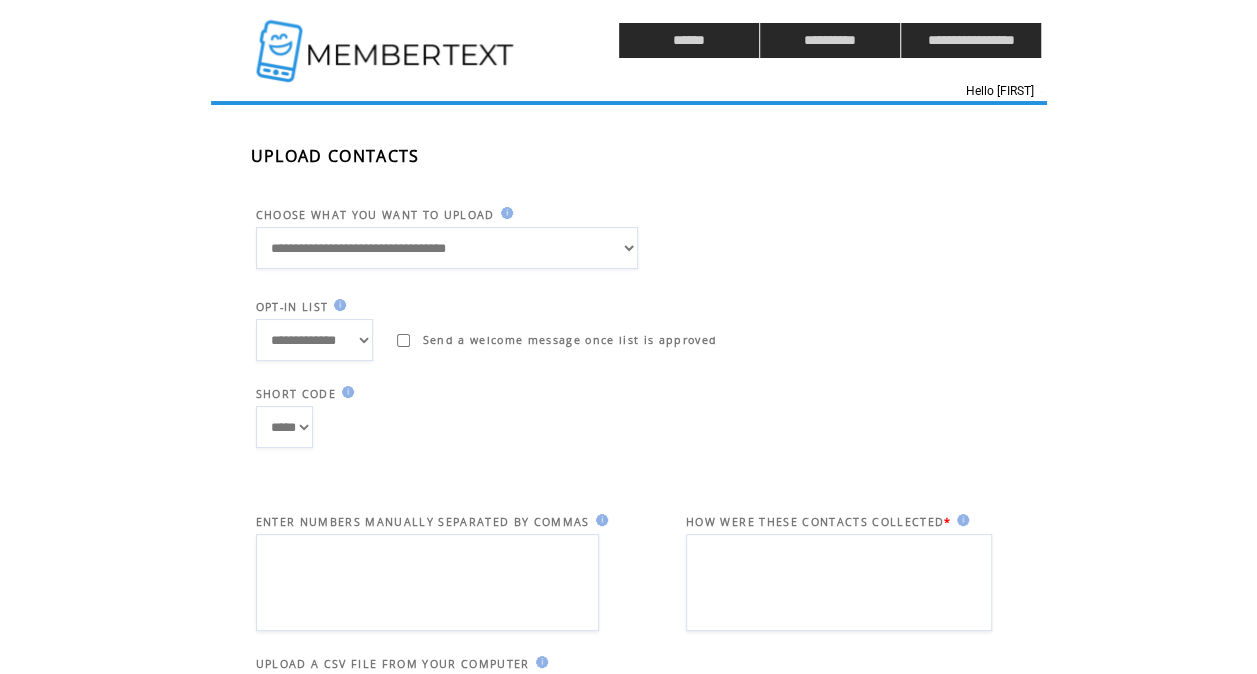 click on "**********" at bounding box center (314, 340) 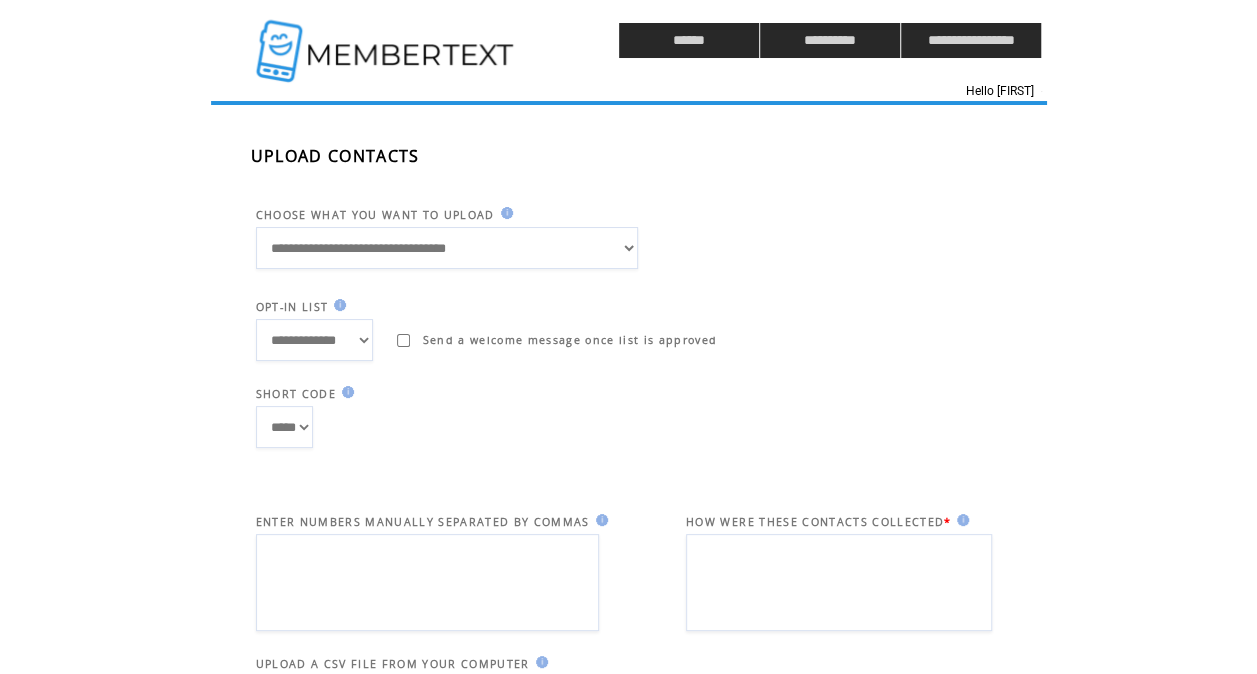 select on "******" 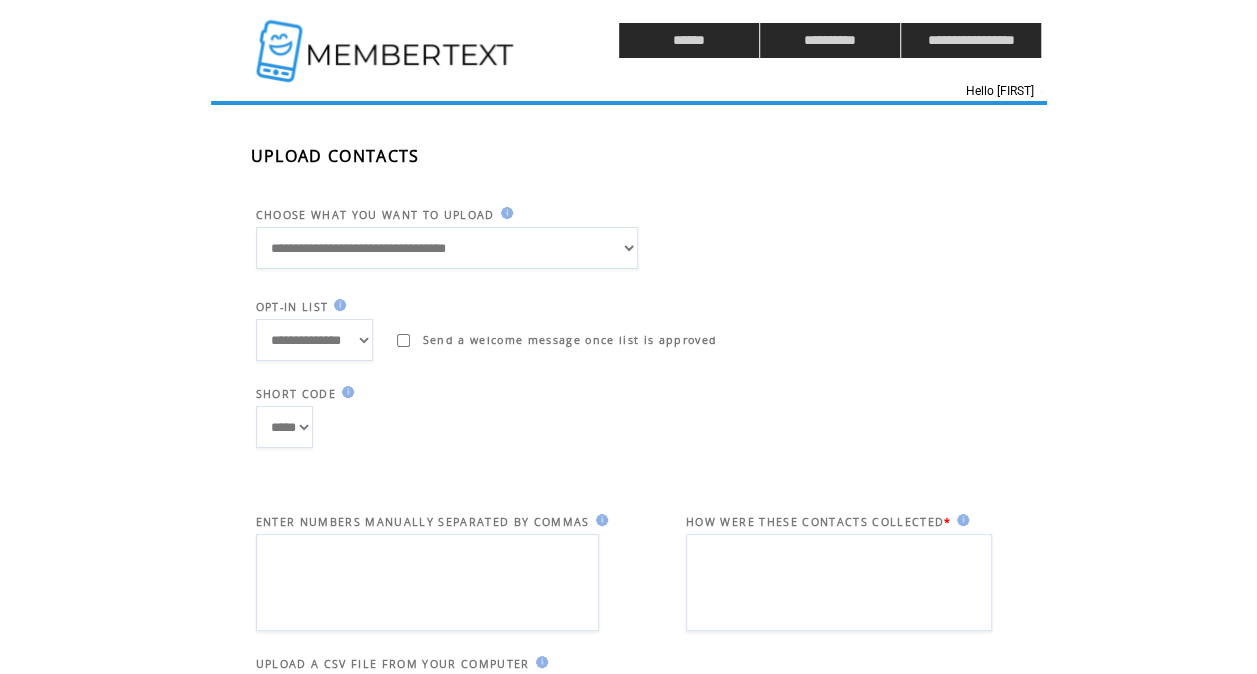 click on "**********" at bounding box center (314, 340) 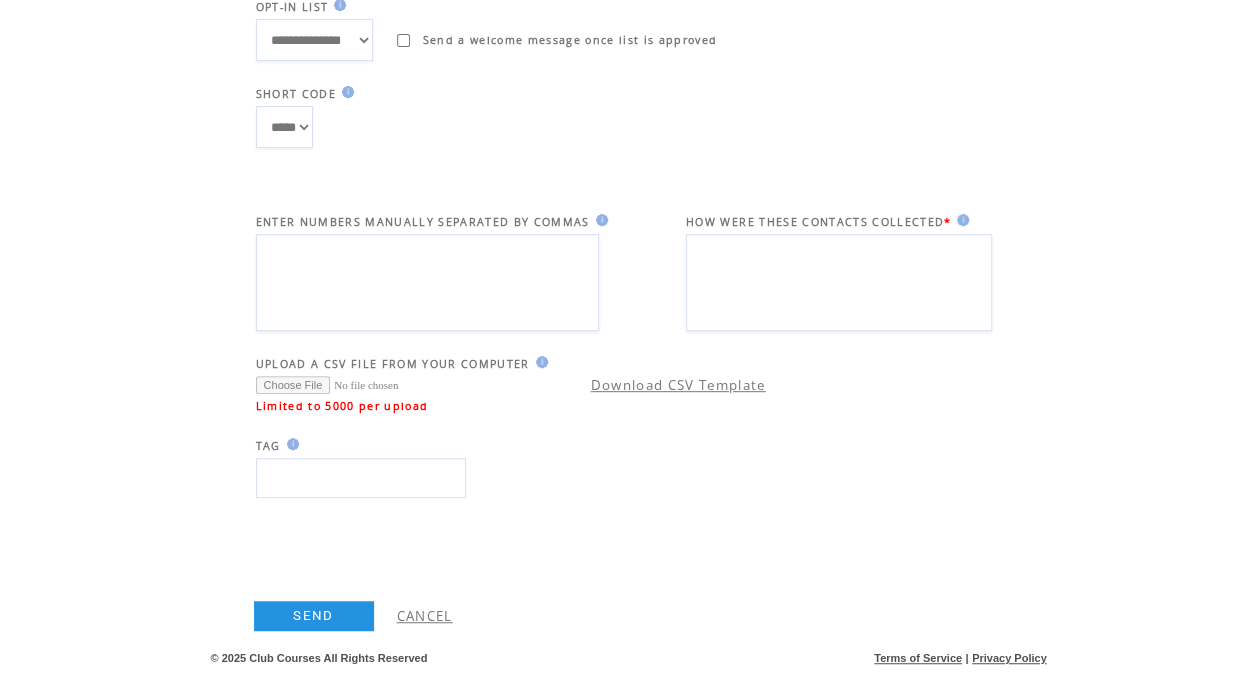 click at bounding box center (398, 385) 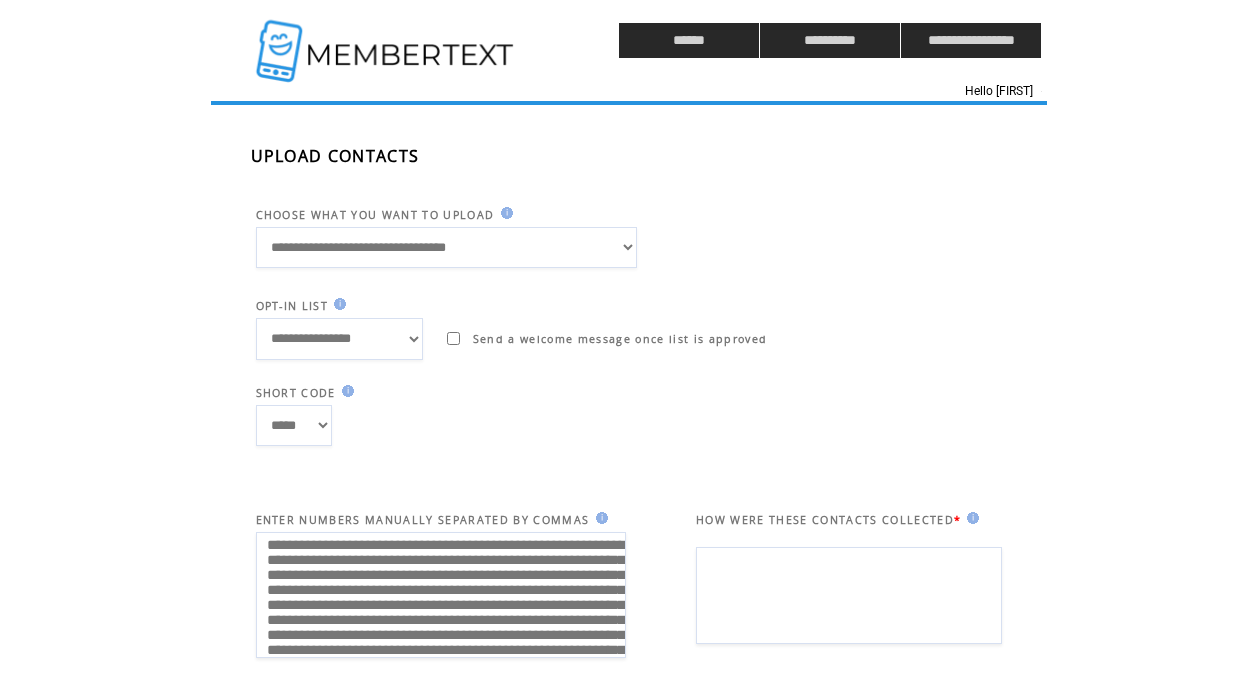 scroll, scrollTop: 0, scrollLeft: 0, axis: both 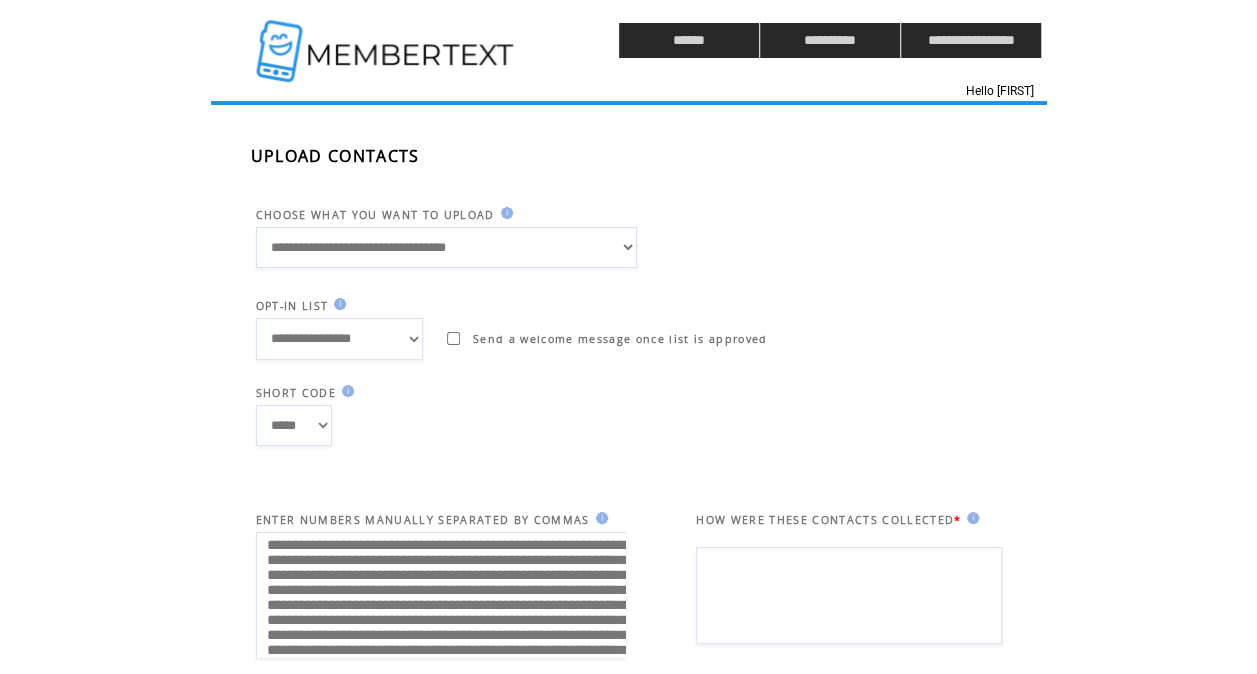 click at bounding box center (849, 595) 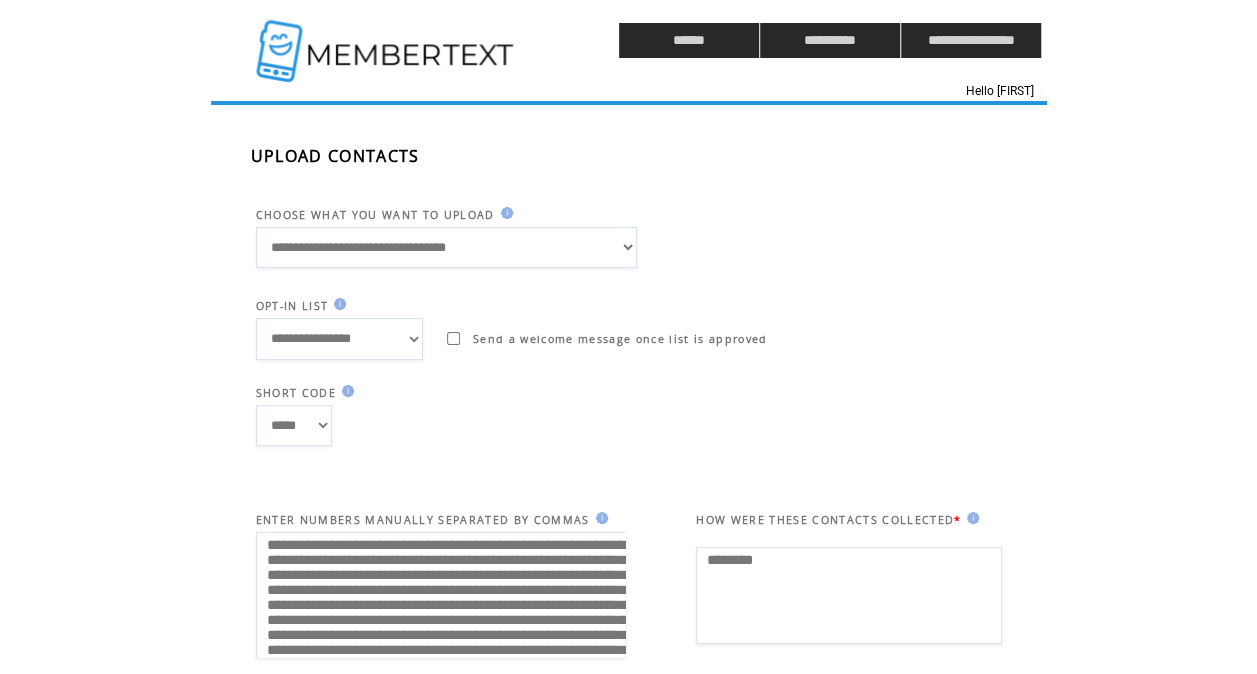 type on "********" 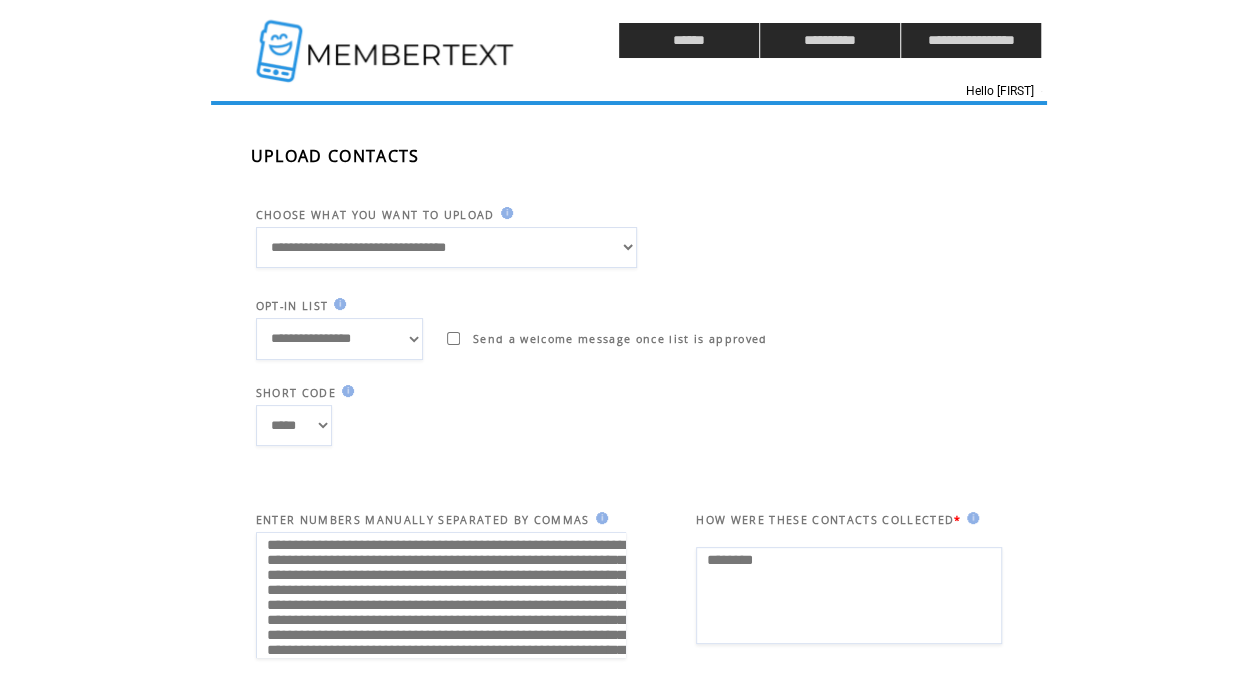 click on "HOW WERE THESE CONTACTS COLLECTED *" at bounding box center (858, 504) 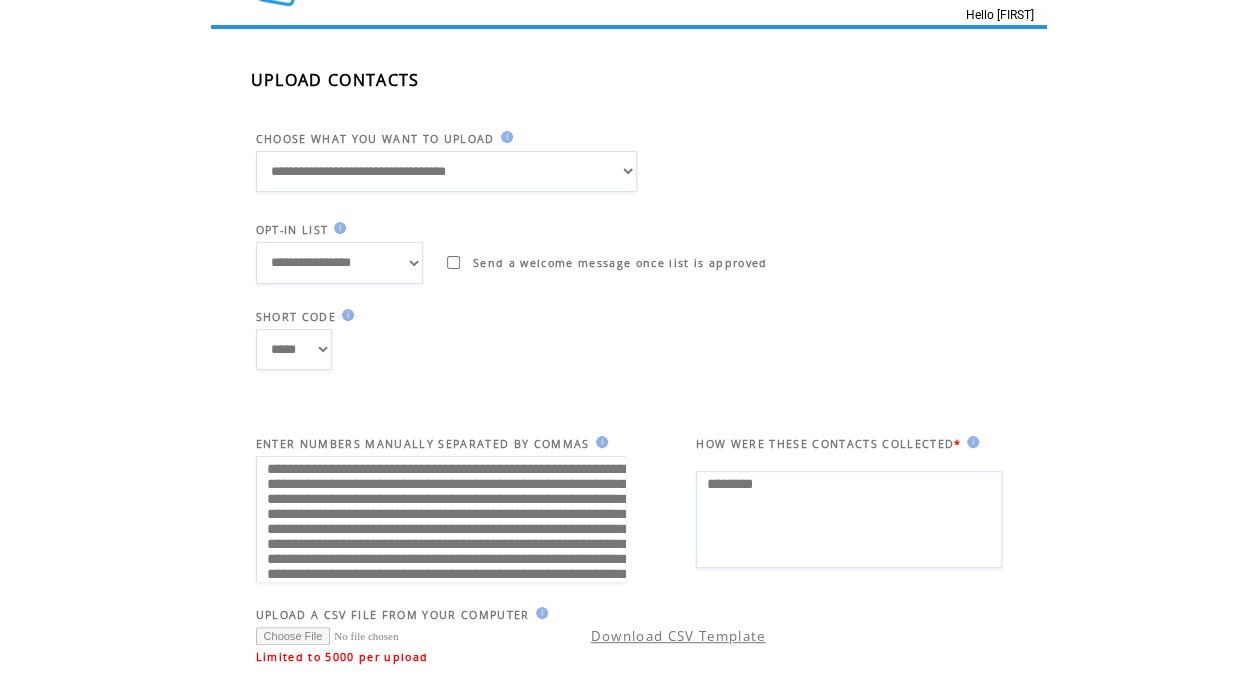 scroll, scrollTop: 326, scrollLeft: 0, axis: vertical 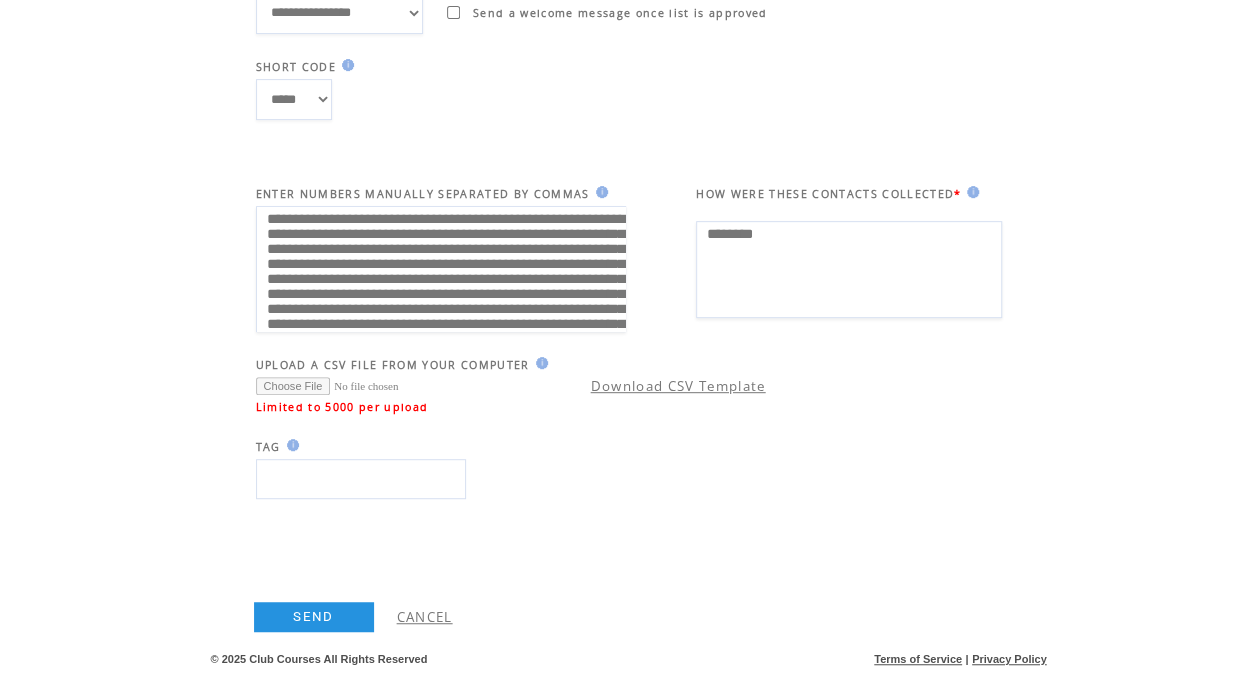 click on "SEND" at bounding box center (314, 617) 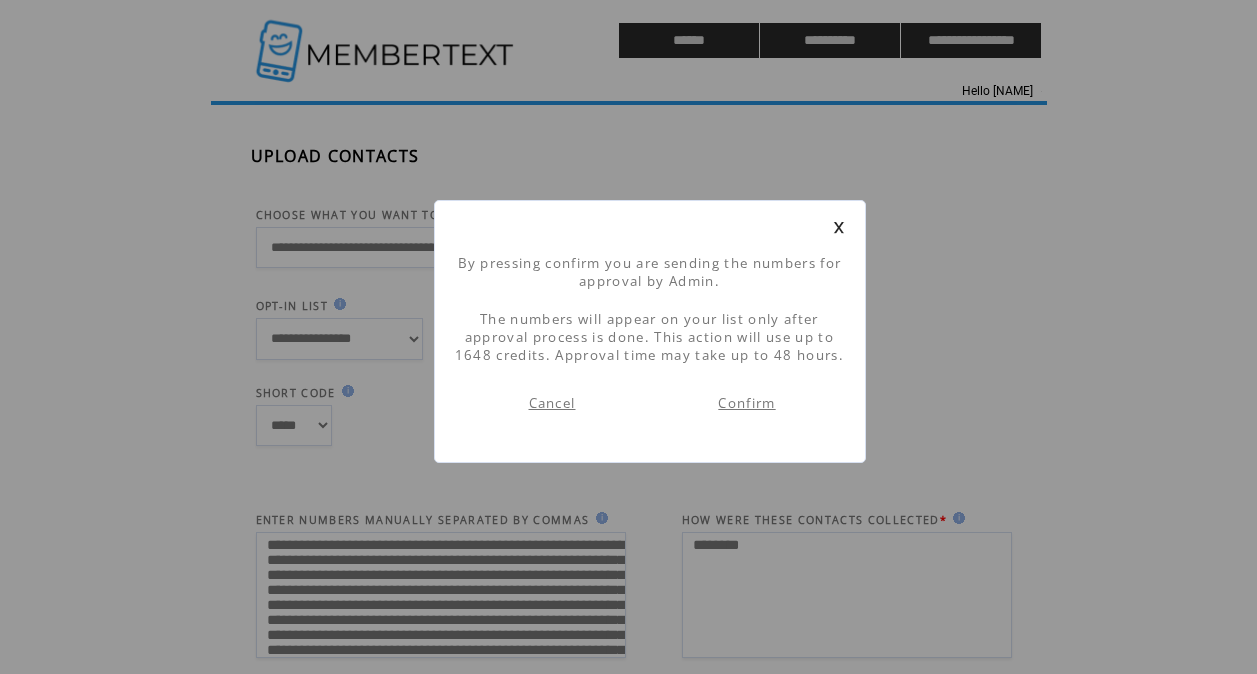 scroll, scrollTop: 1, scrollLeft: 0, axis: vertical 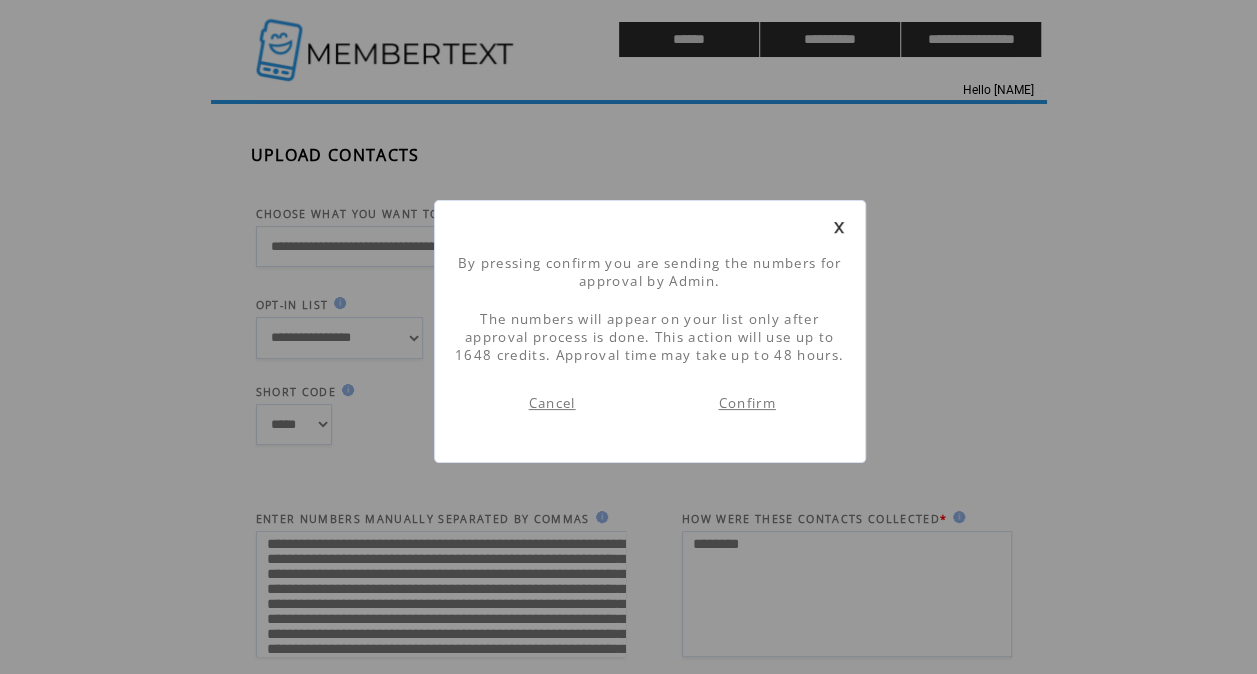 click on "Confirm" at bounding box center [746, 403] 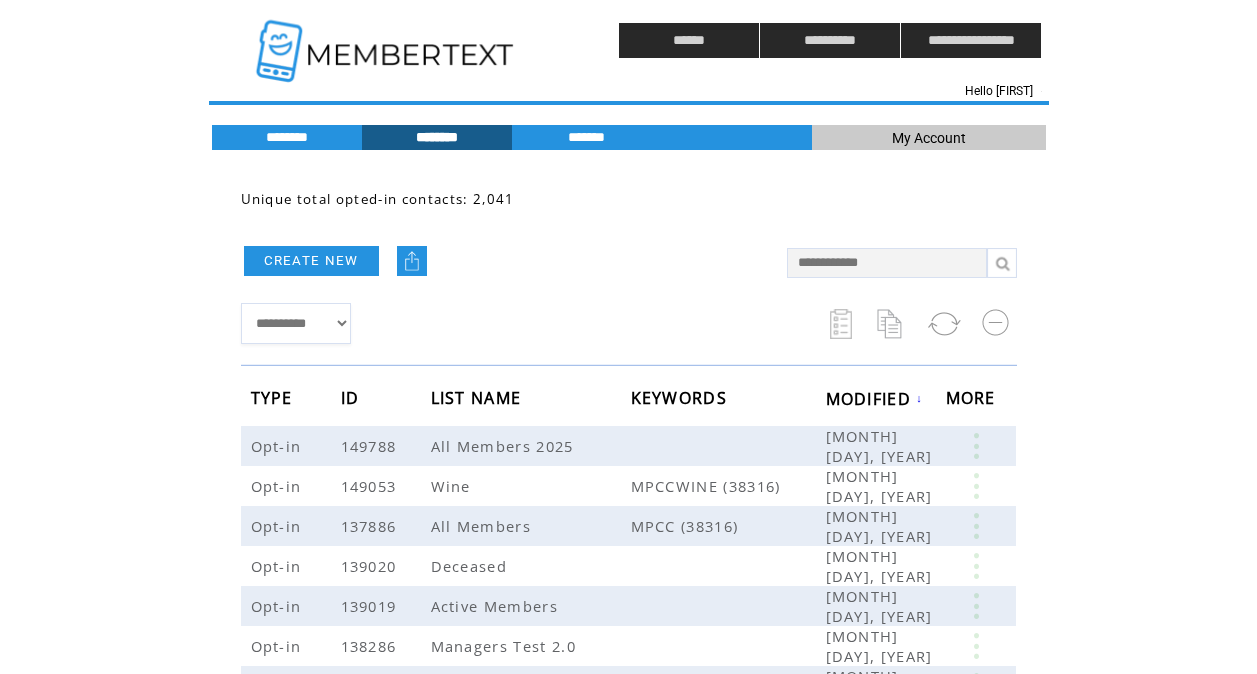 scroll, scrollTop: 0, scrollLeft: 0, axis: both 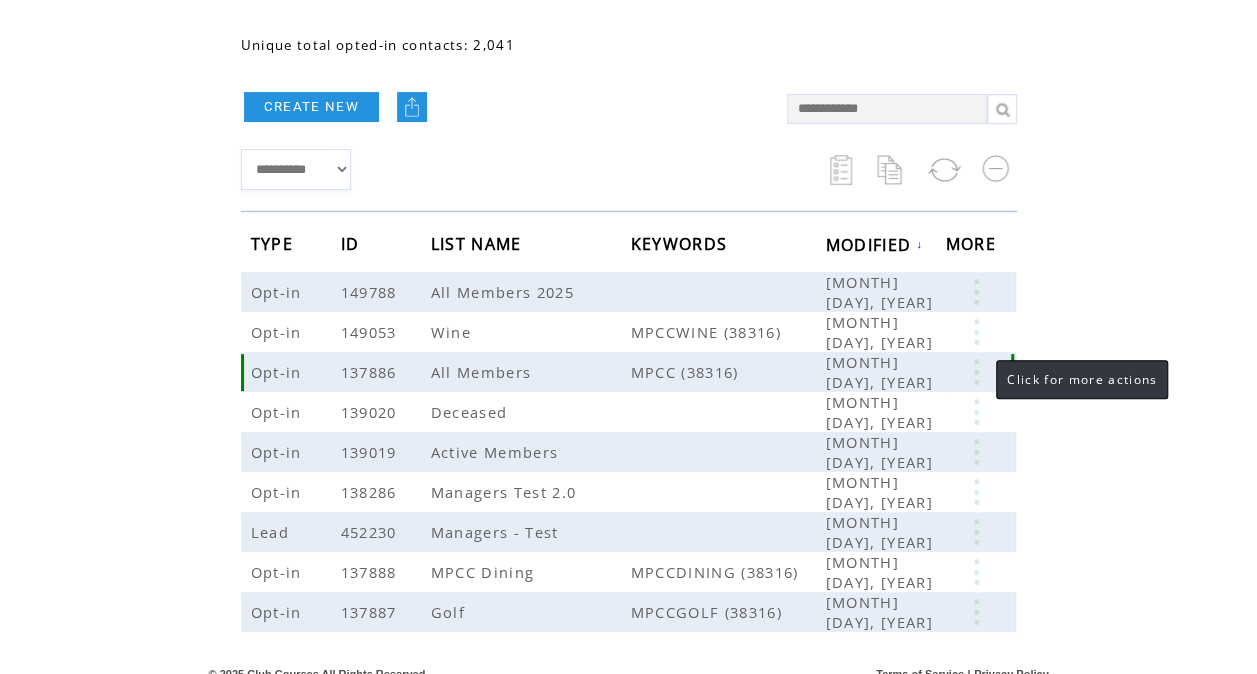 click at bounding box center [976, 372] 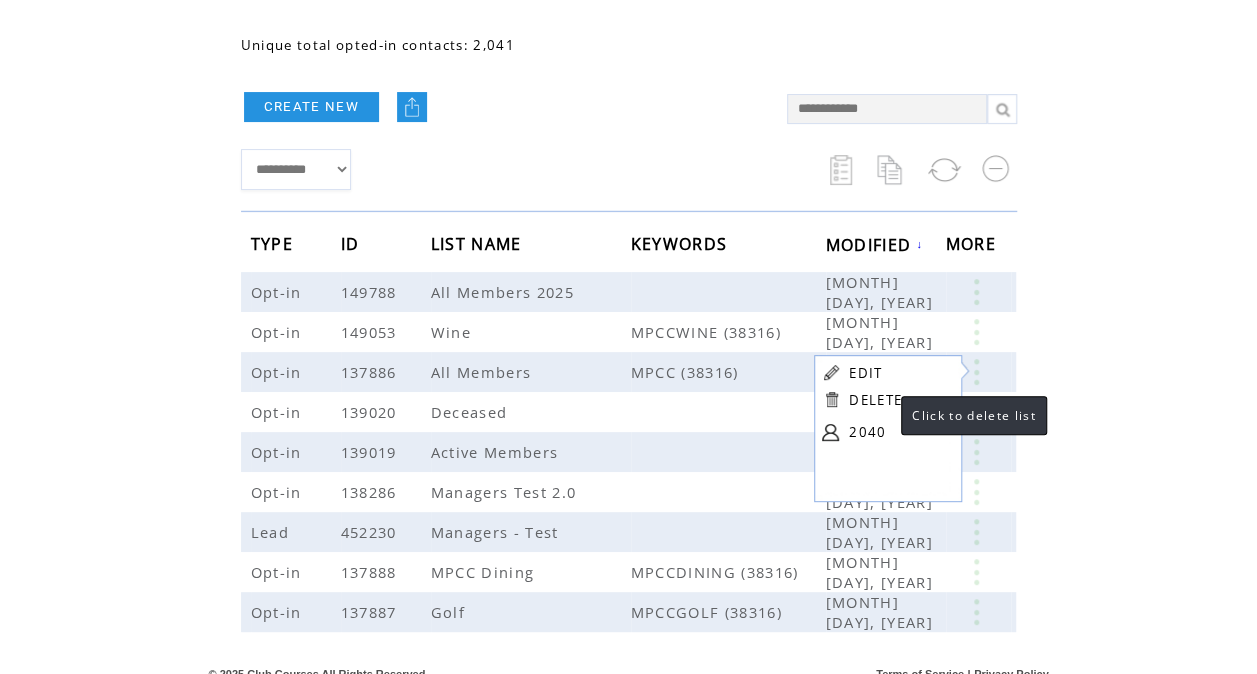 click on "DELETE" at bounding box center [875, 400] 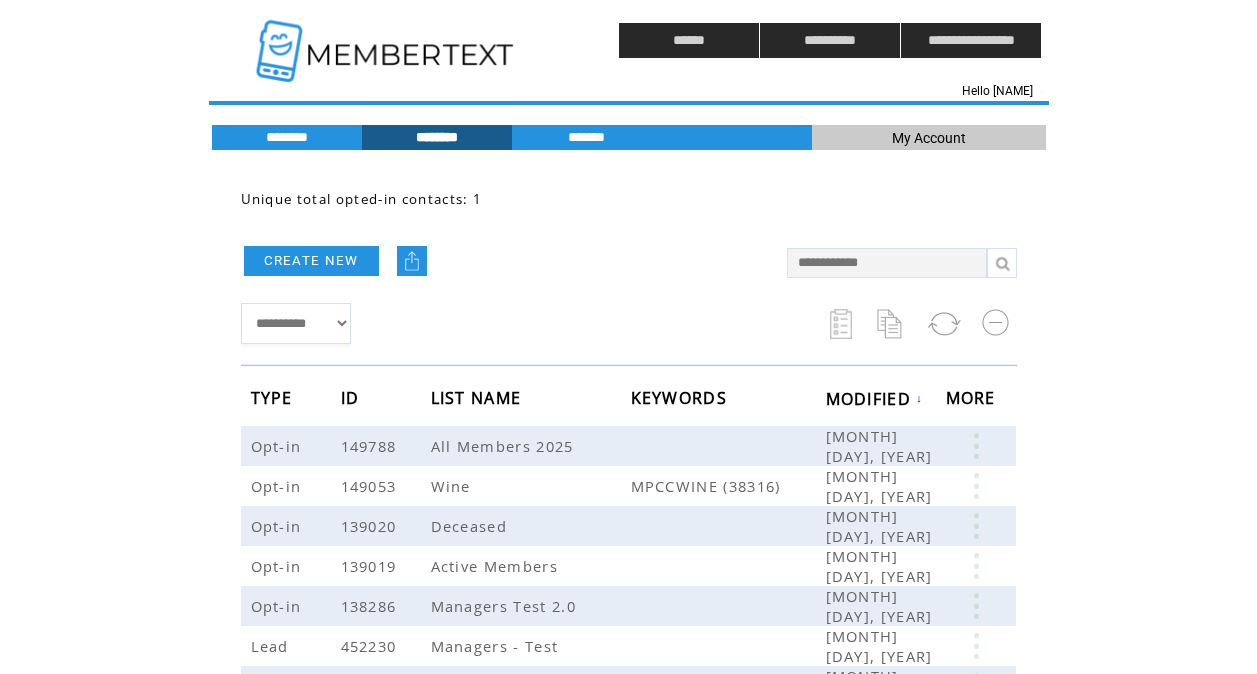 scroll, scrollTop: 0, scrollLeft: 0, axis: both 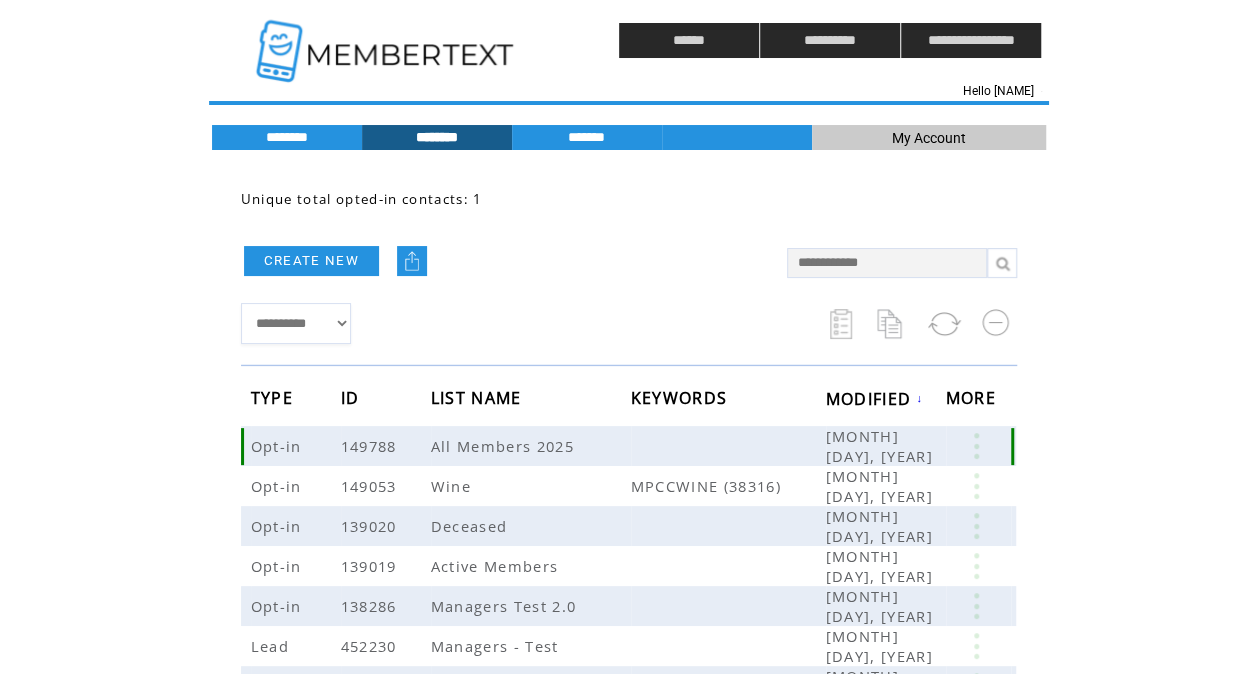 click at bounding box center (976, 446) 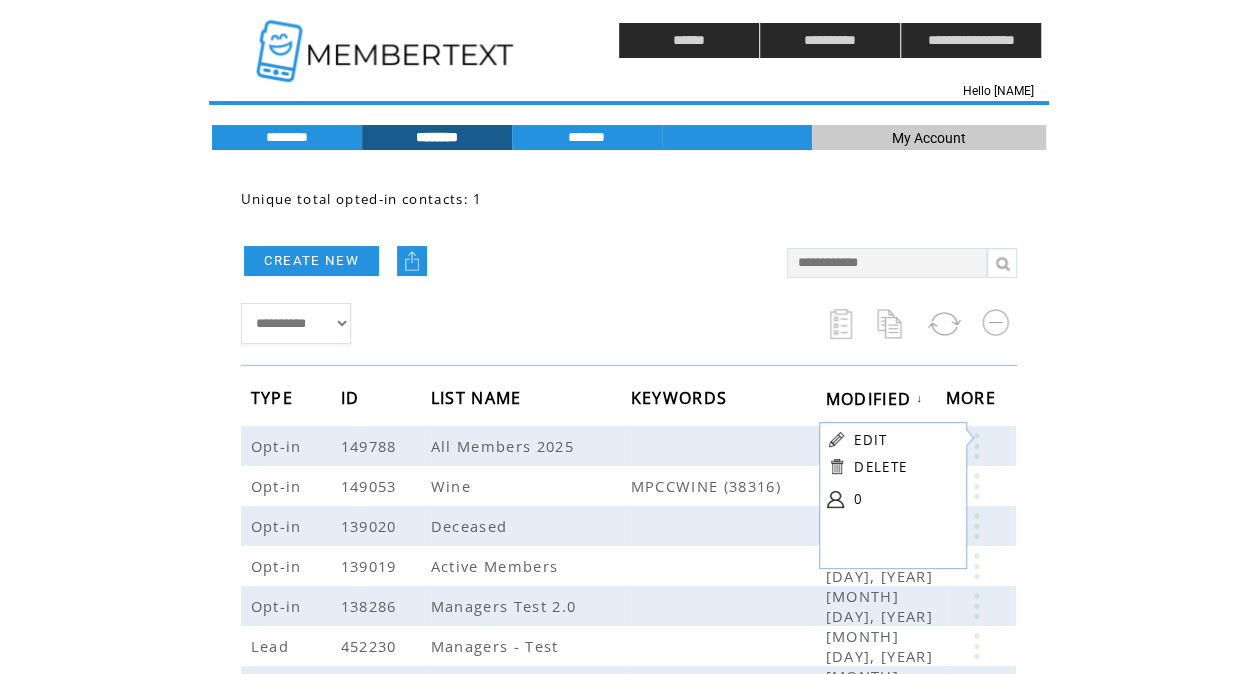 click on "EDIT" at bounding box center [870, 440] 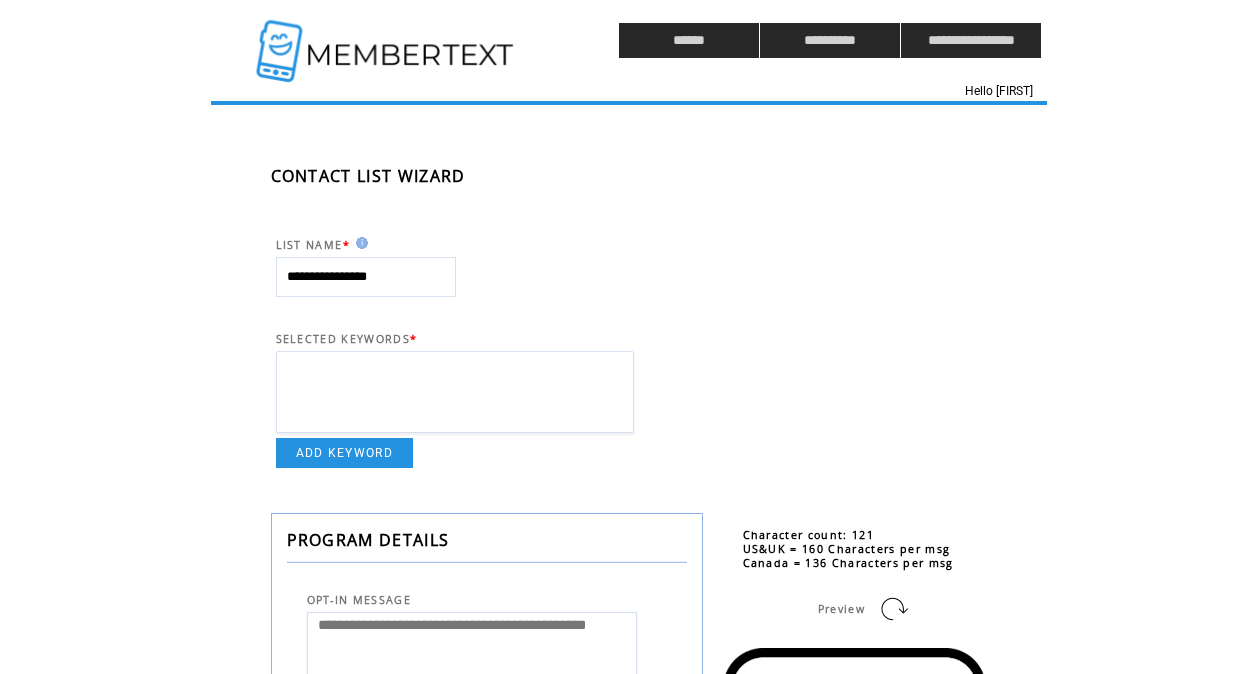 scroll, scrollTop: 0, scrollLeft: 0, axis: both 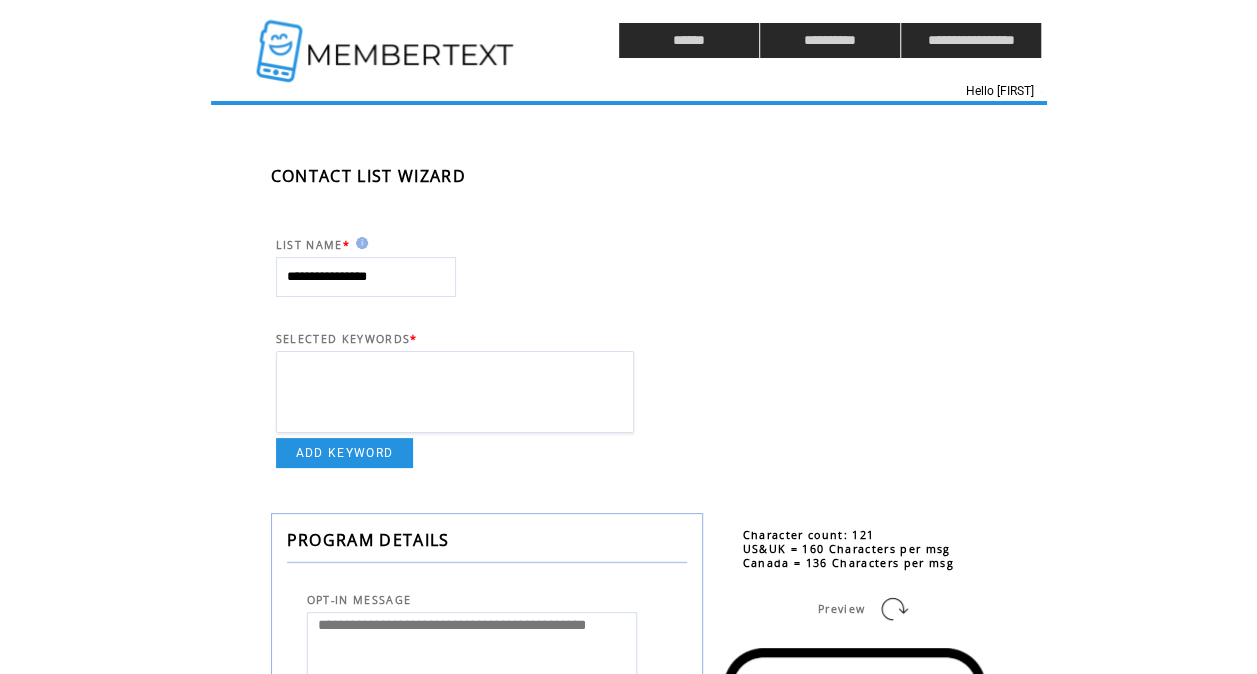 click on "ADD KEYWORD" at bounding box center [345, 453] 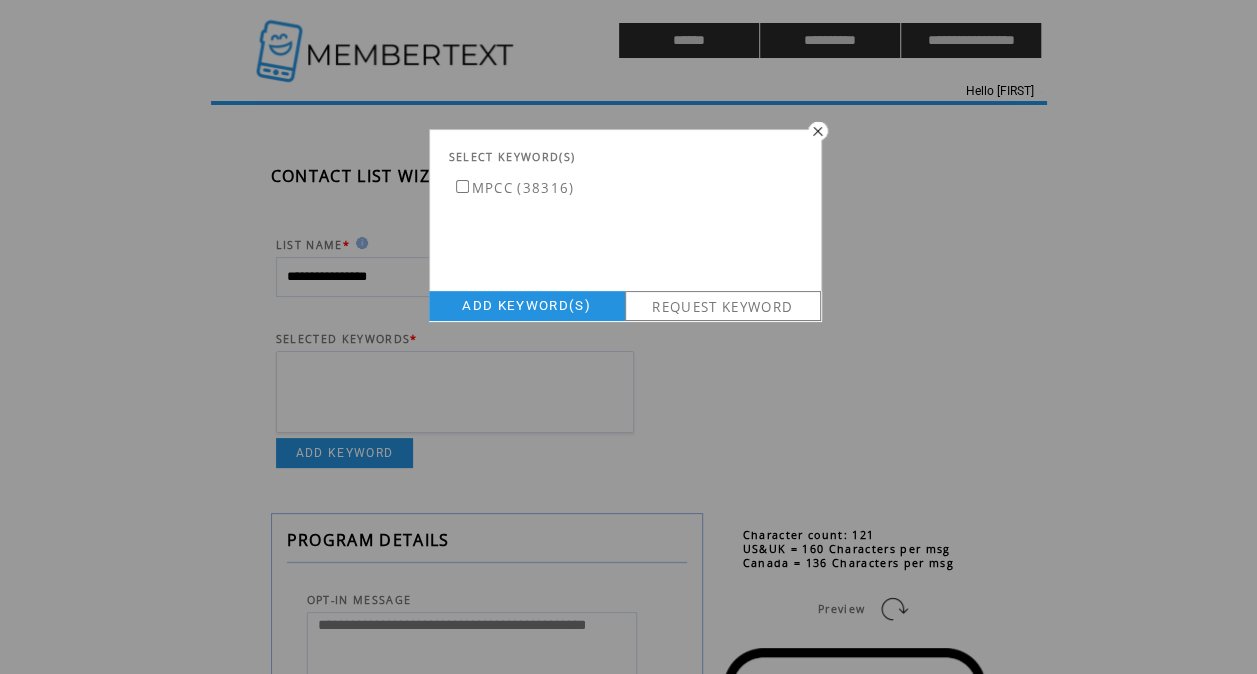 click on "MPCC (38316)" at bounding box center [513, 188] 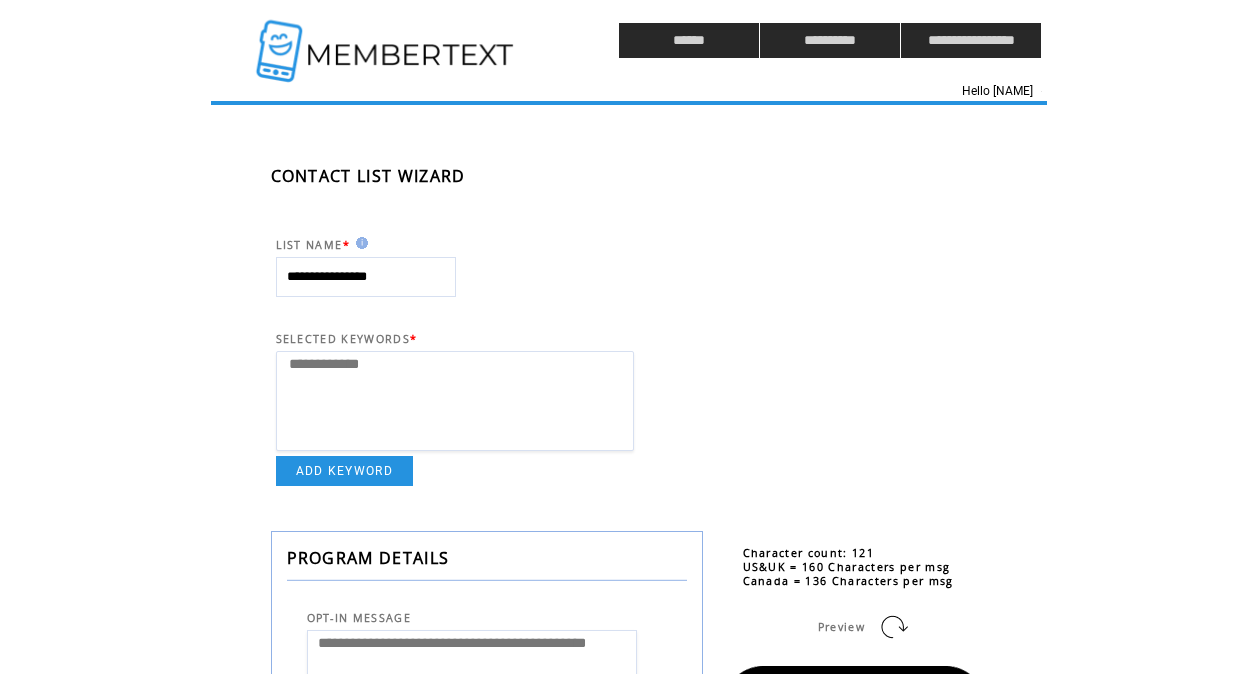 select 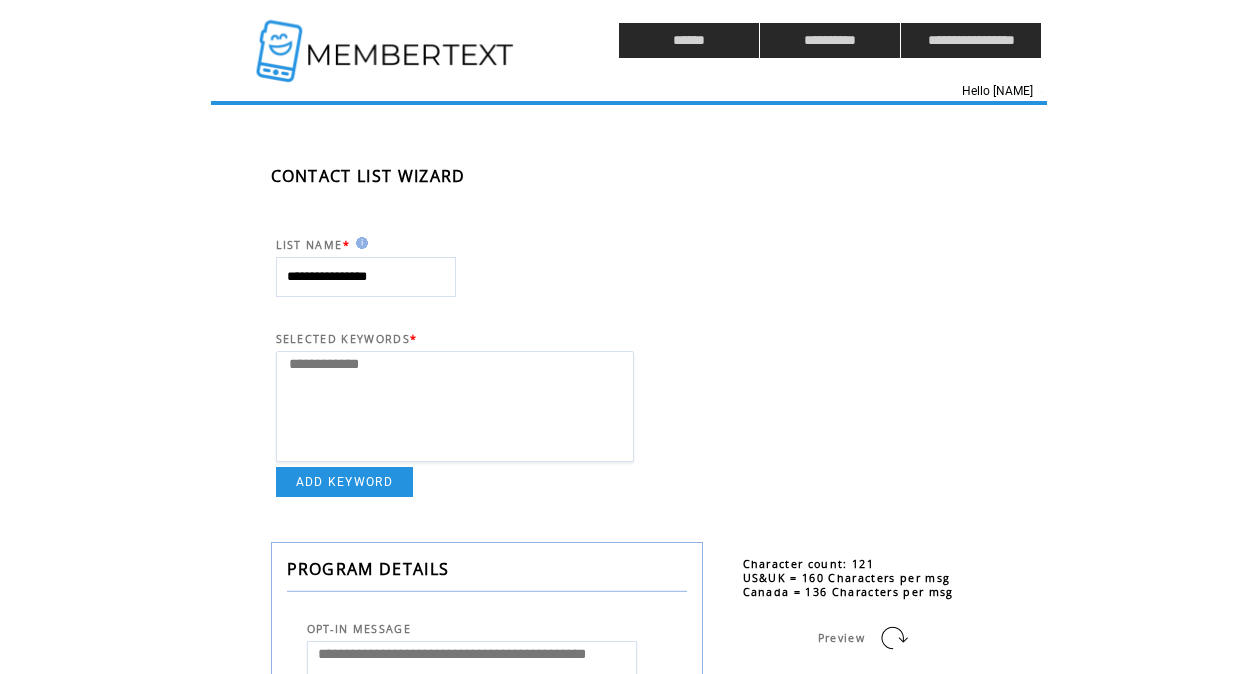 scroll, scrollTop: 0, scrollLeft: 0, axis: both 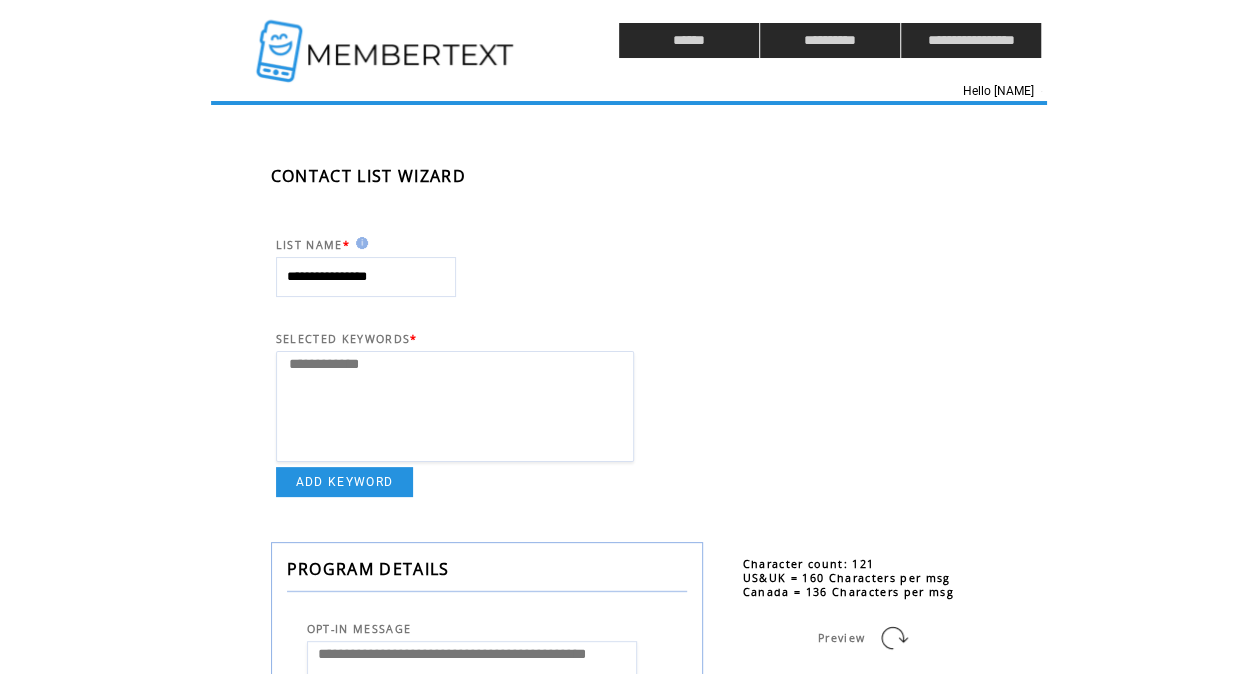 click on "**********" at bounding box center [659, 796] 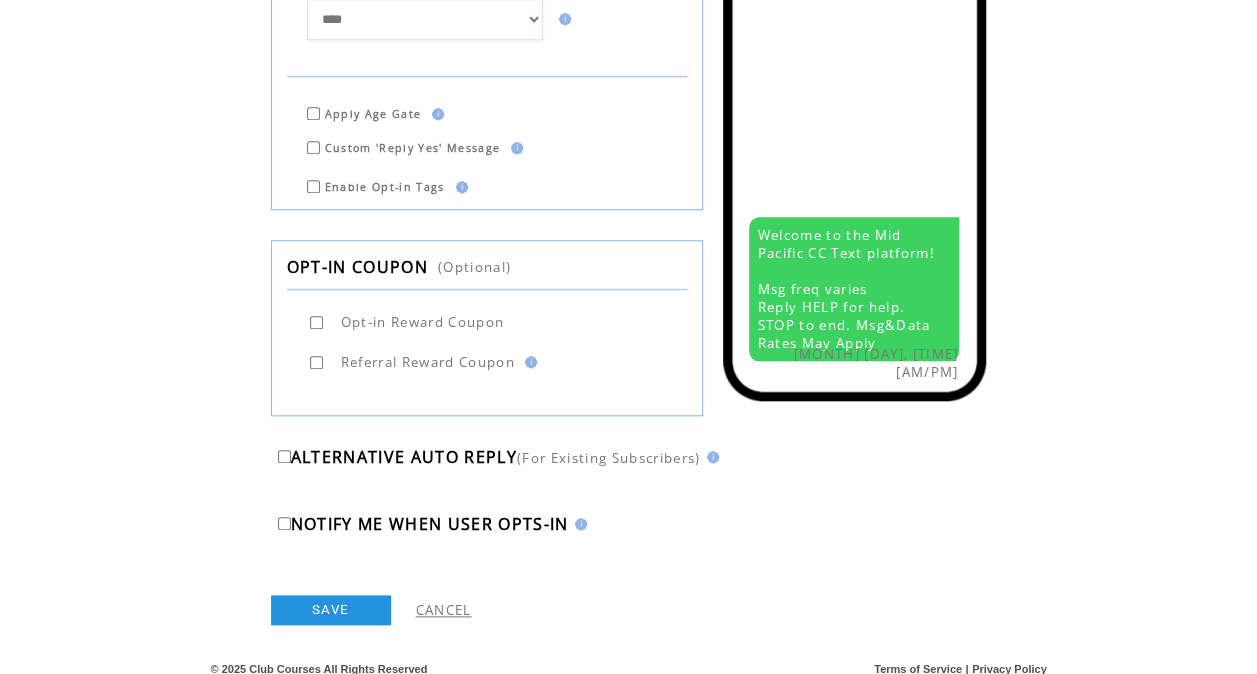 scroll, scrollTop: 838, scrollLeft: 0, axis: vertical 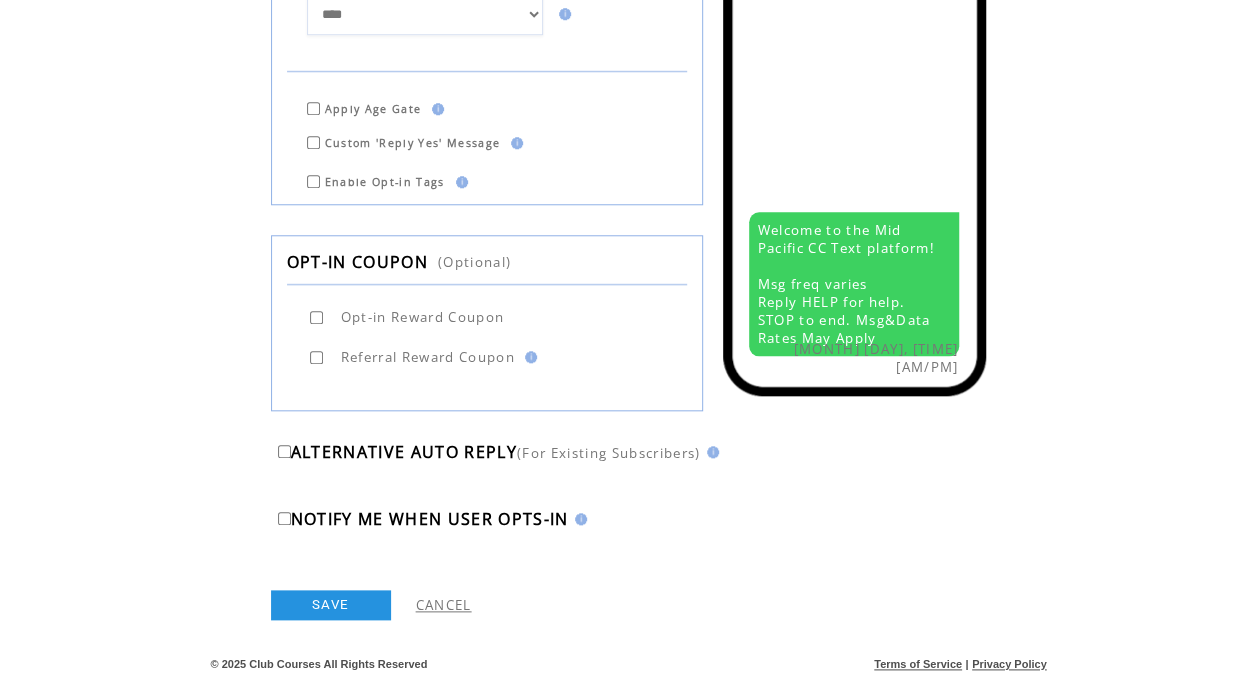 click on "SAVE" at bounding box center (331, 605) 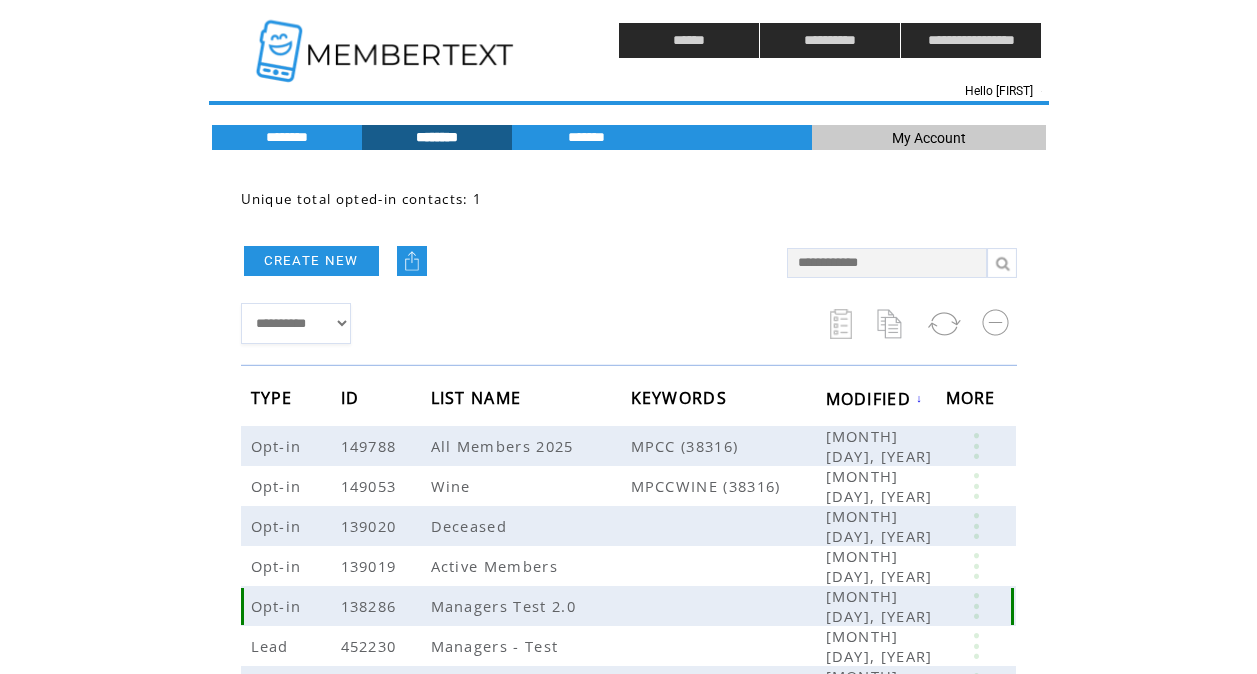 scroll, scrollTop: 0, scrollLeft: 0, axis: both 